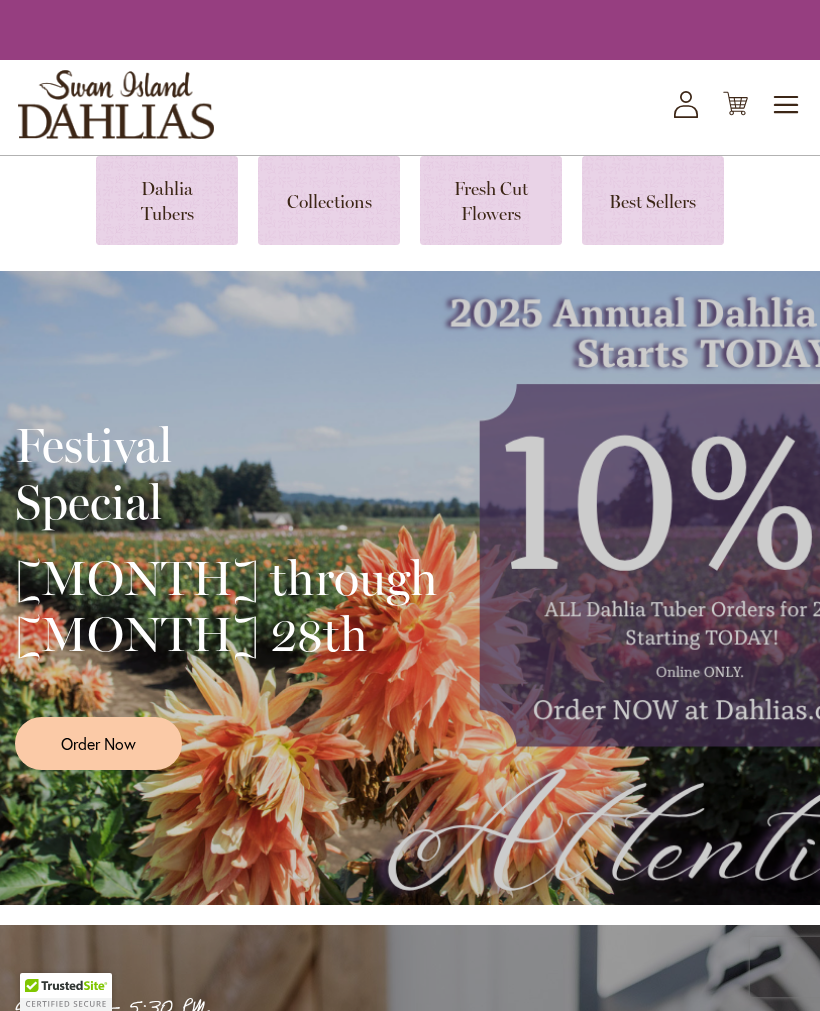 scroll, scrollTop: 0, scrollLeft: 0, axis: both 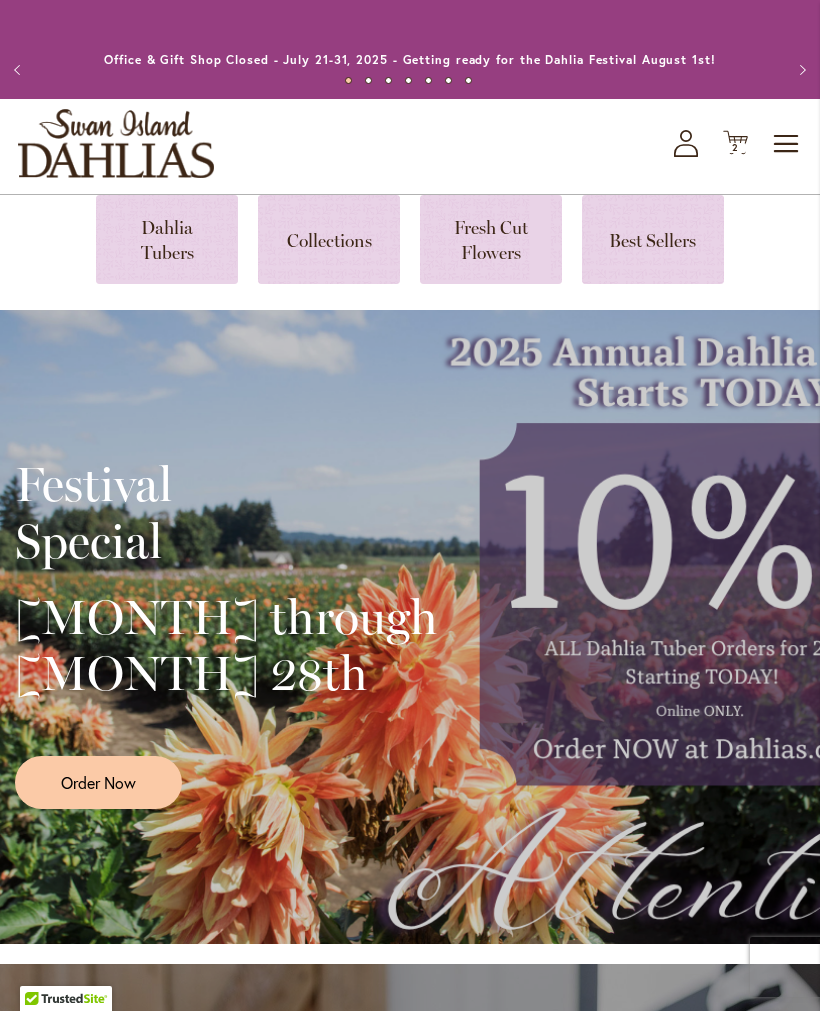 click on "My Account" 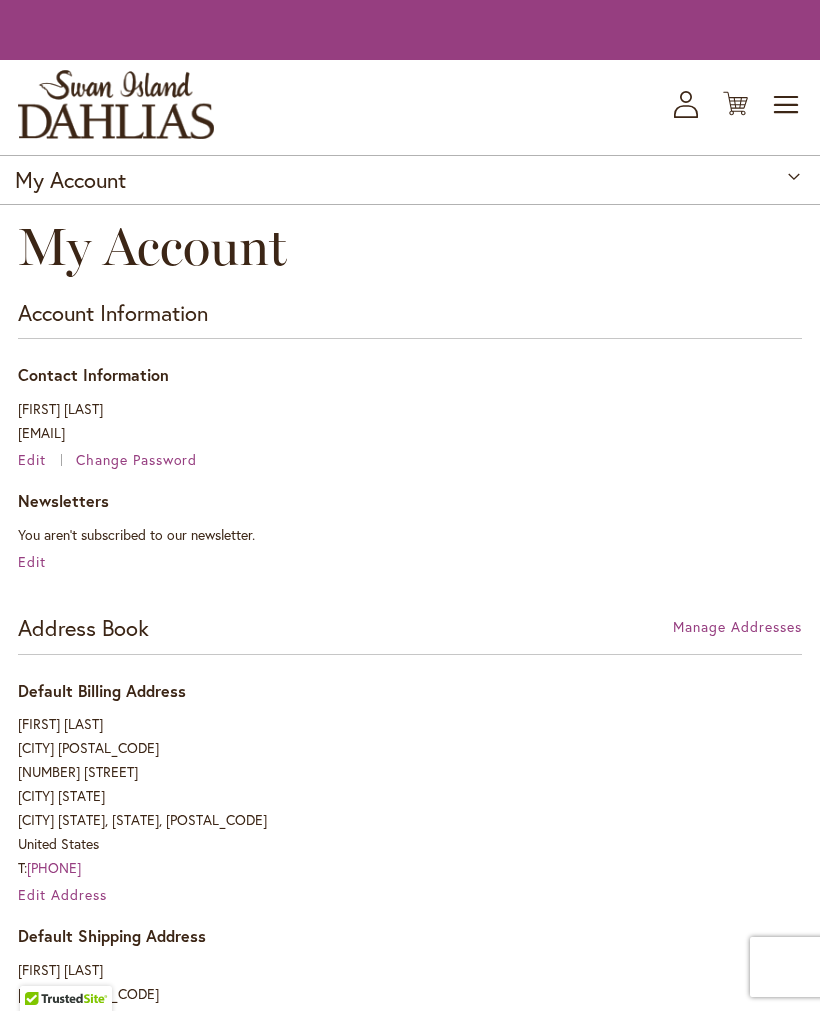 scroll, scrollTop: 0, scrollLeft: 0, axis: both 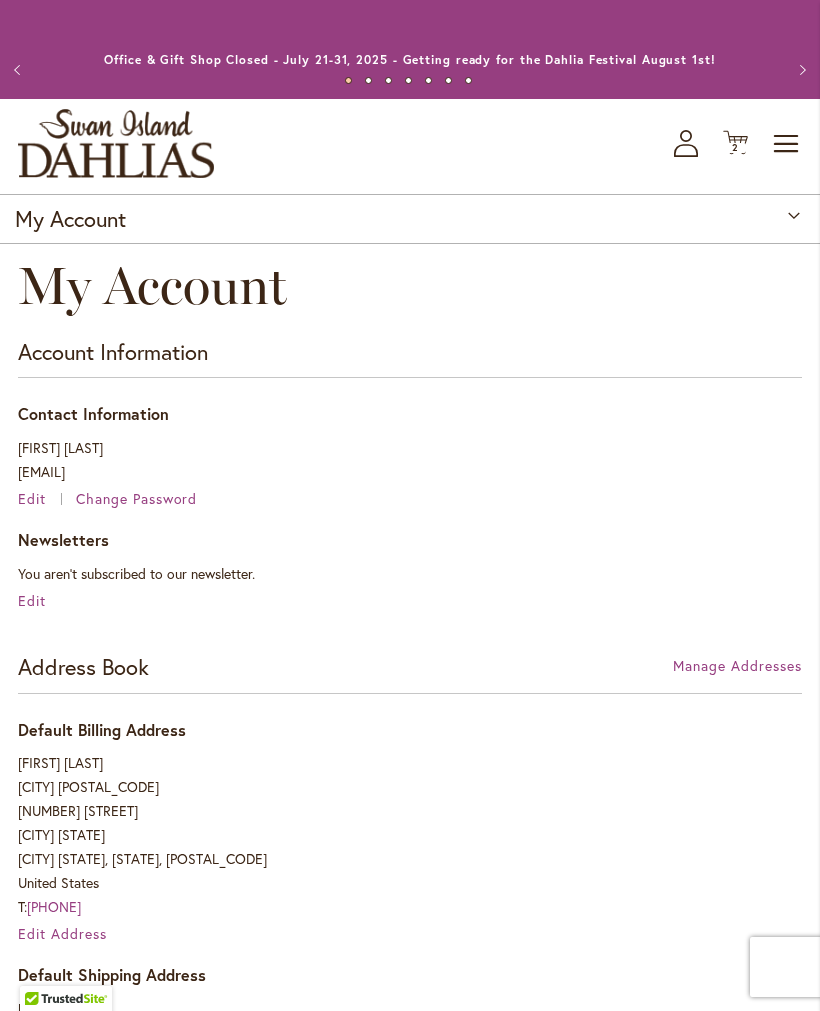 click at bounding box center (116, 143) 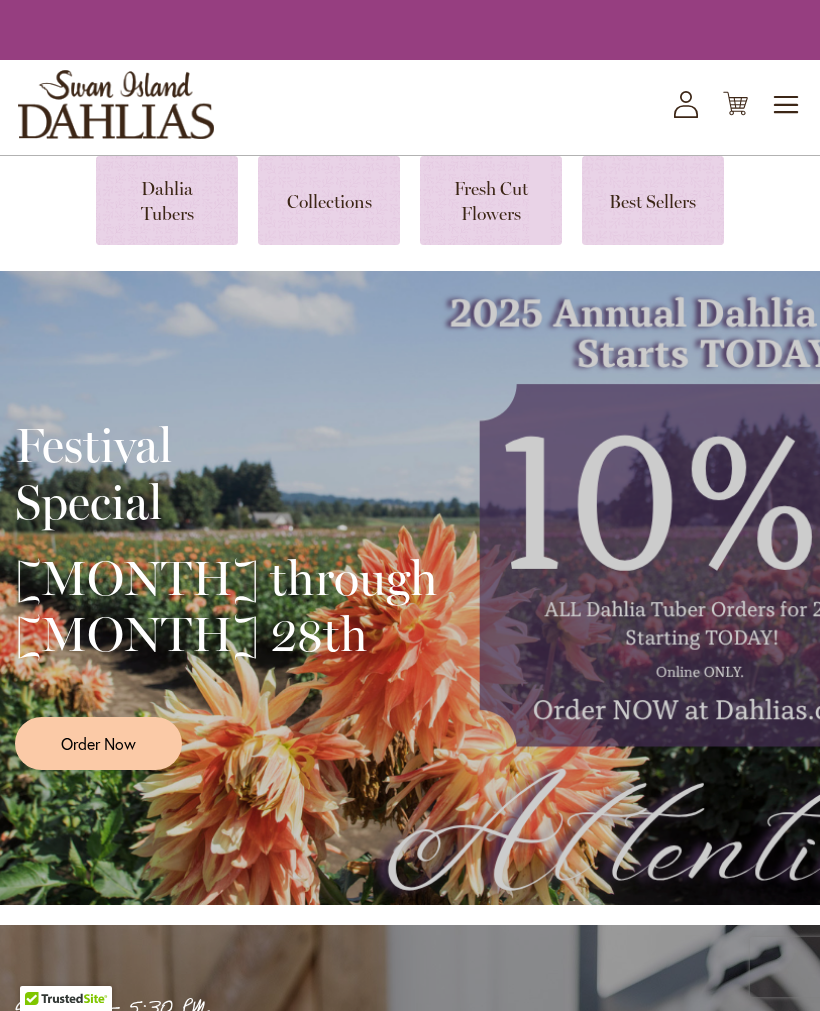 scroll, scrollTop: 0, scrollLeft: 0, axis: both 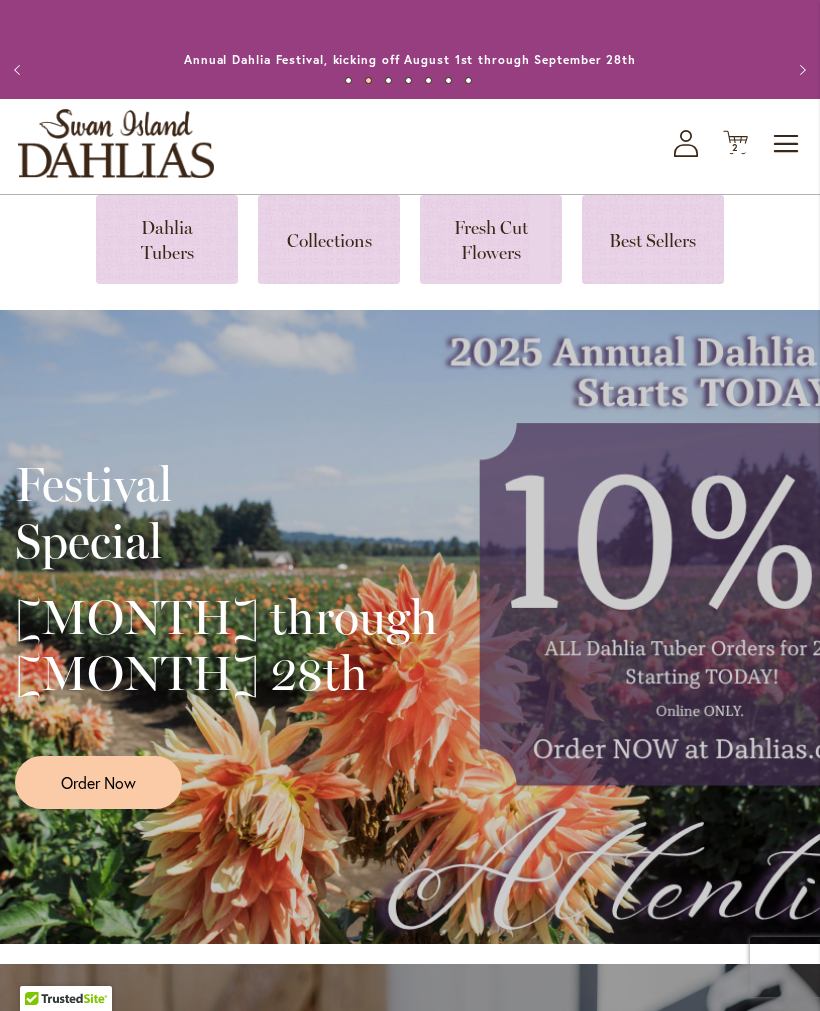 click on "Order Now" at bounding box center [98, 782] 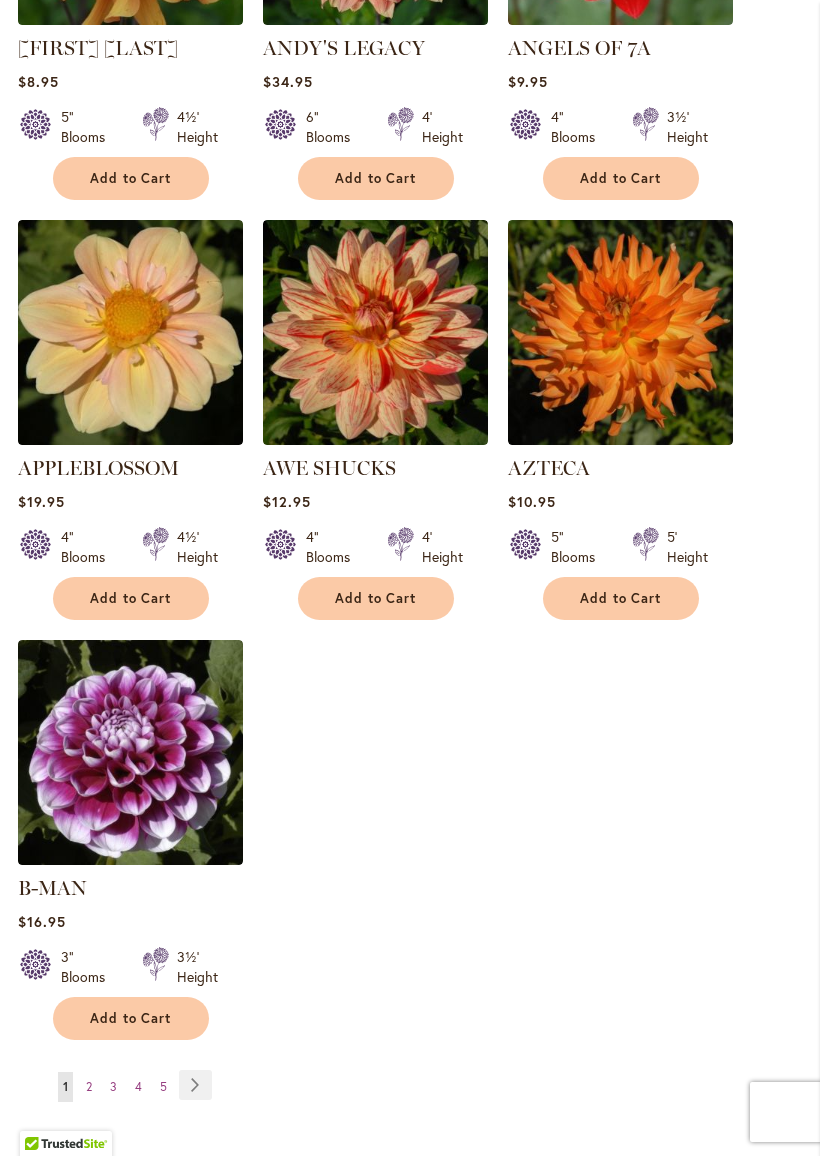 scroll, scrollTop: 2123, scrollLeft: 0, axis: vertical 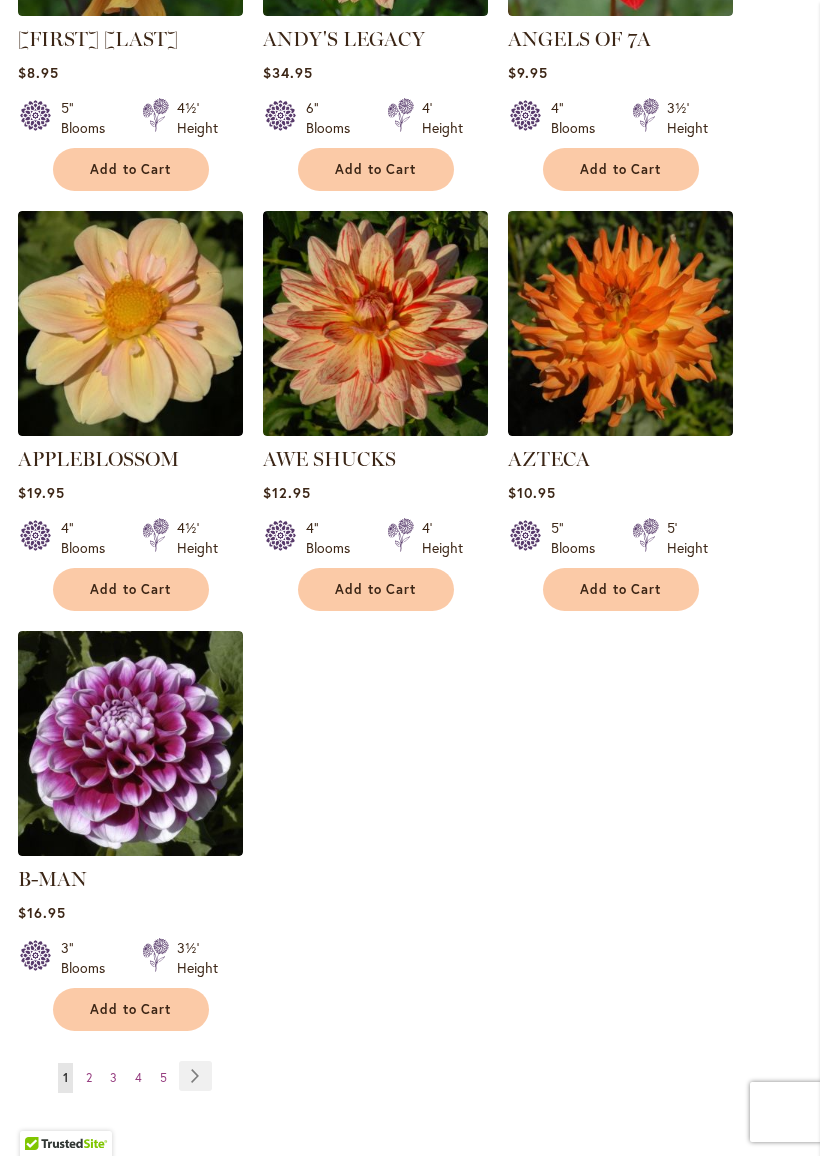 click at bounding box center (130, 743) 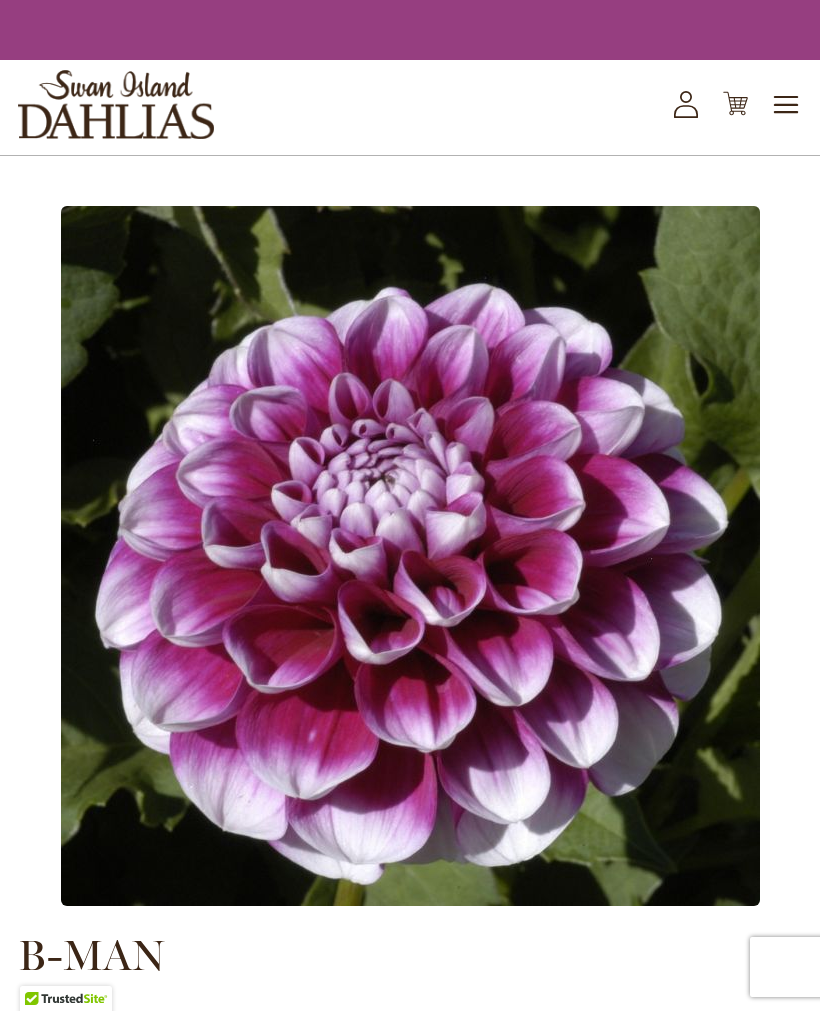 scroll, scrollTop: 0, scrollLeft: 0, axis: both 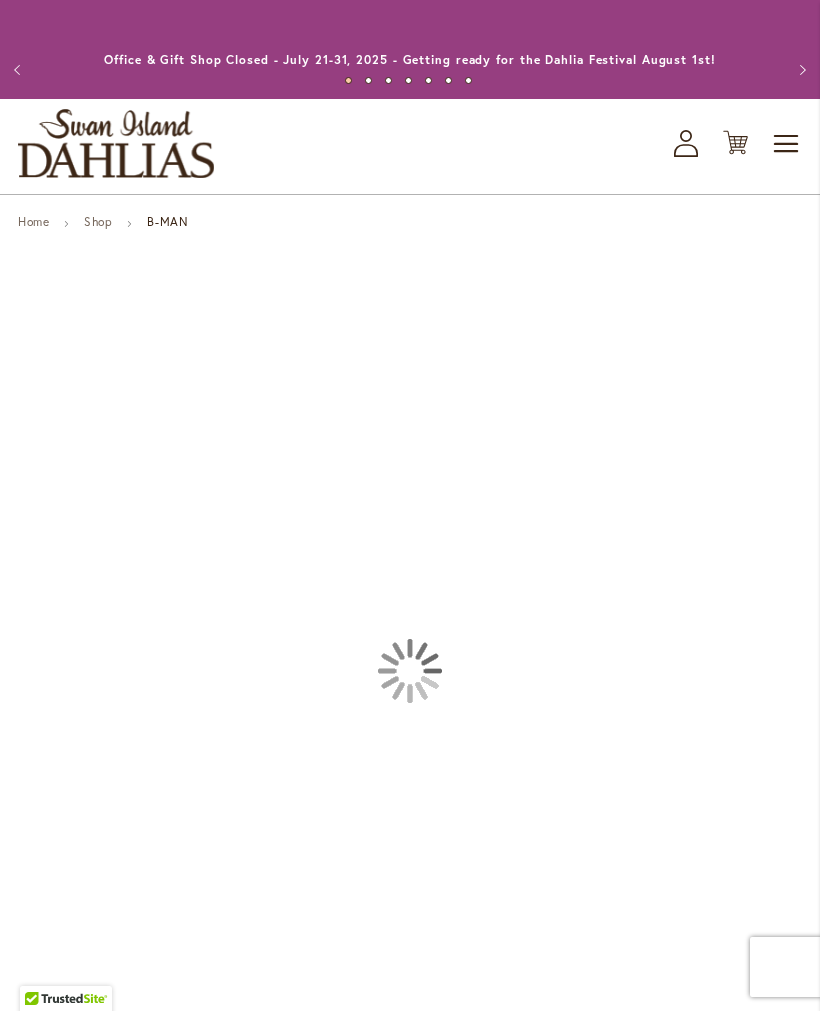 type on "*******" 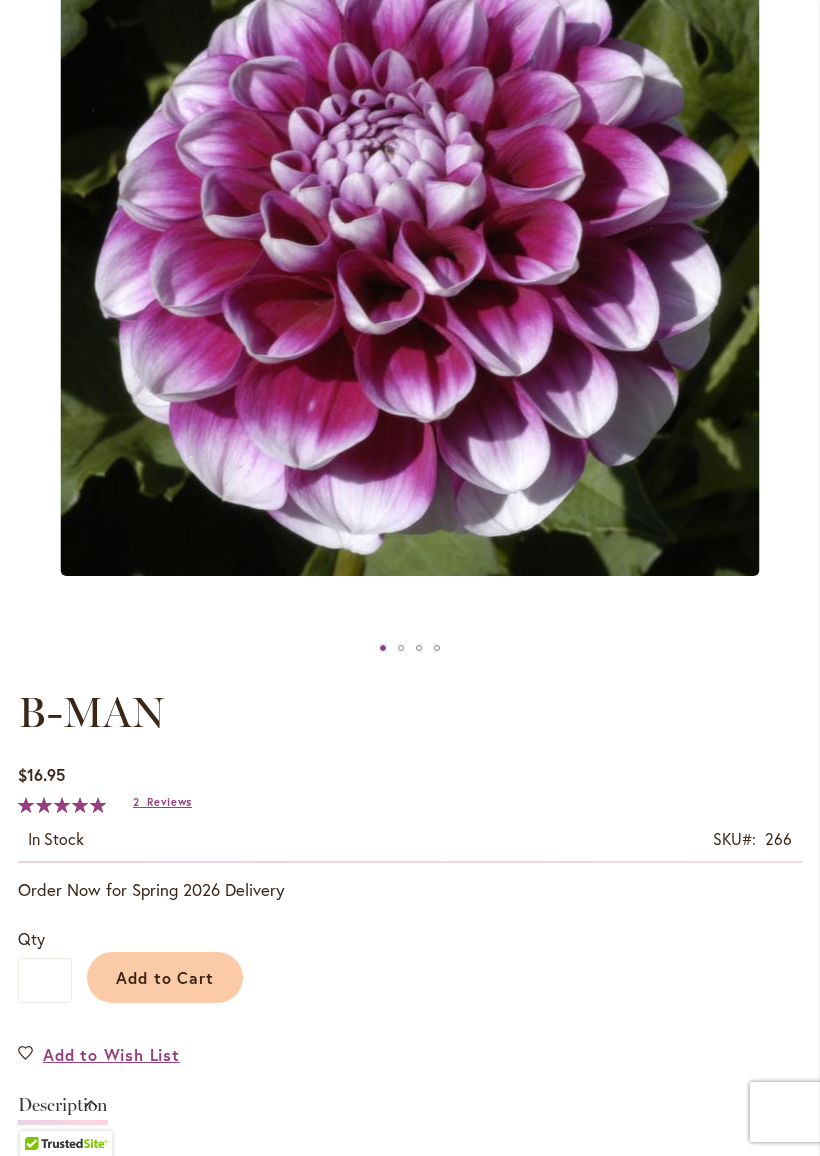 scroll, scrollTop: 593, scrollLeft: 0, axis: vertical 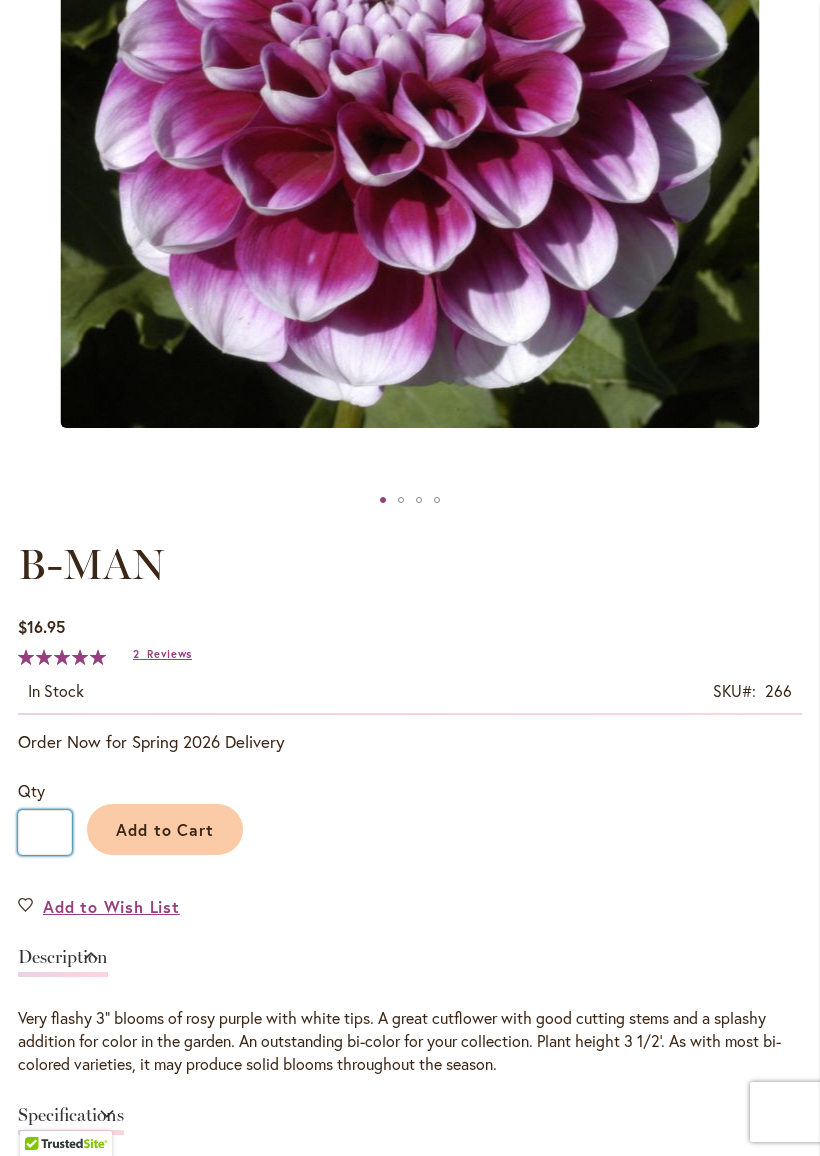 click on "*" at bounding box center (45, 832) 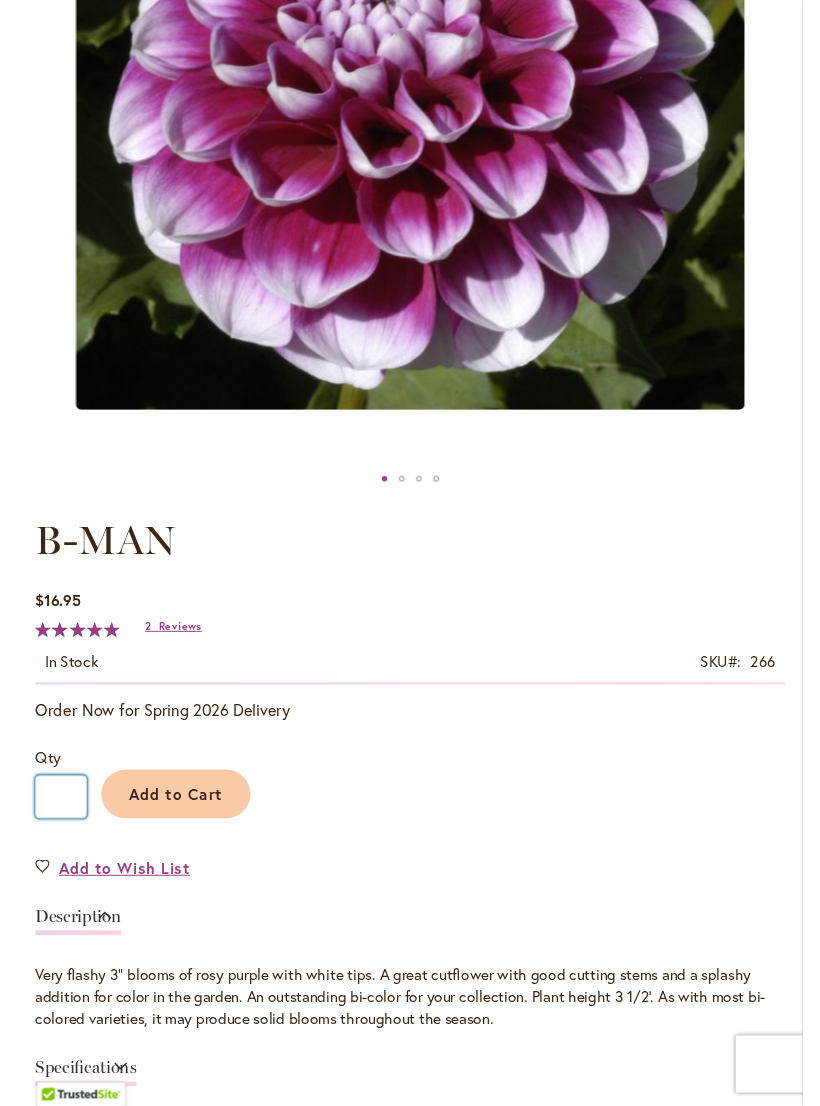scroll, scrollTop: 728, scrollLeft: 0, axis: vertical 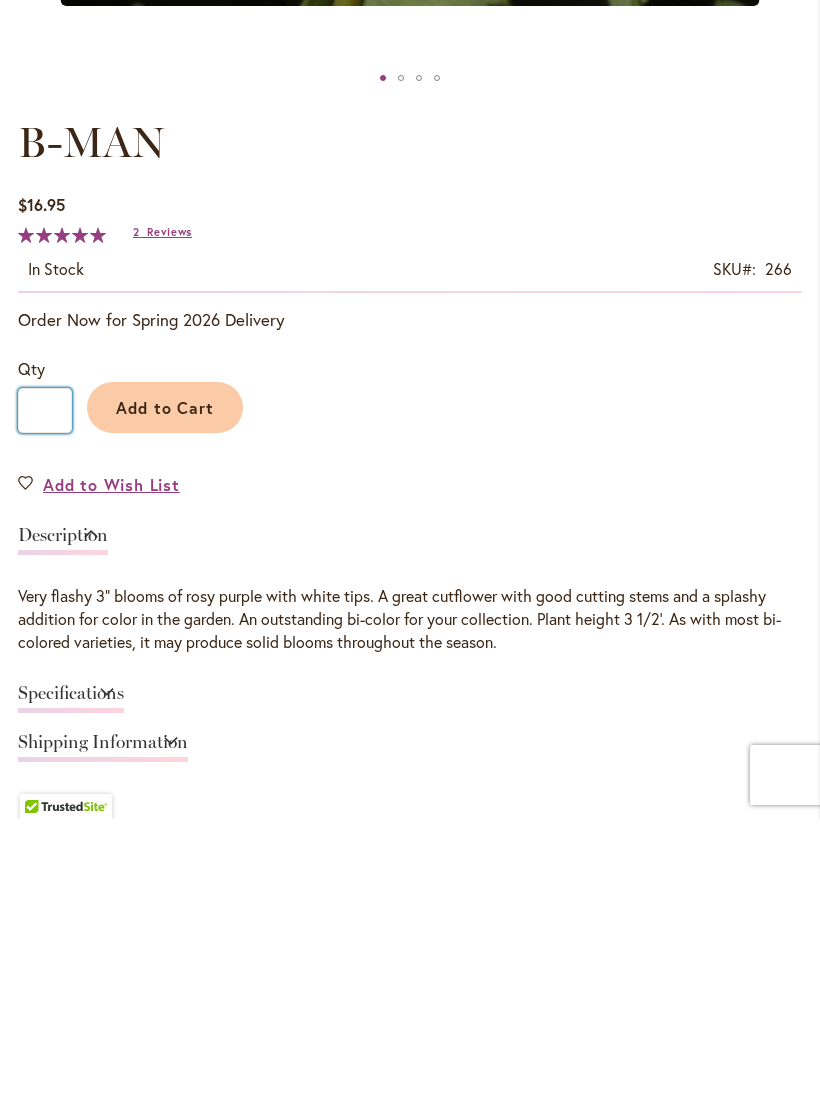 type on "*" 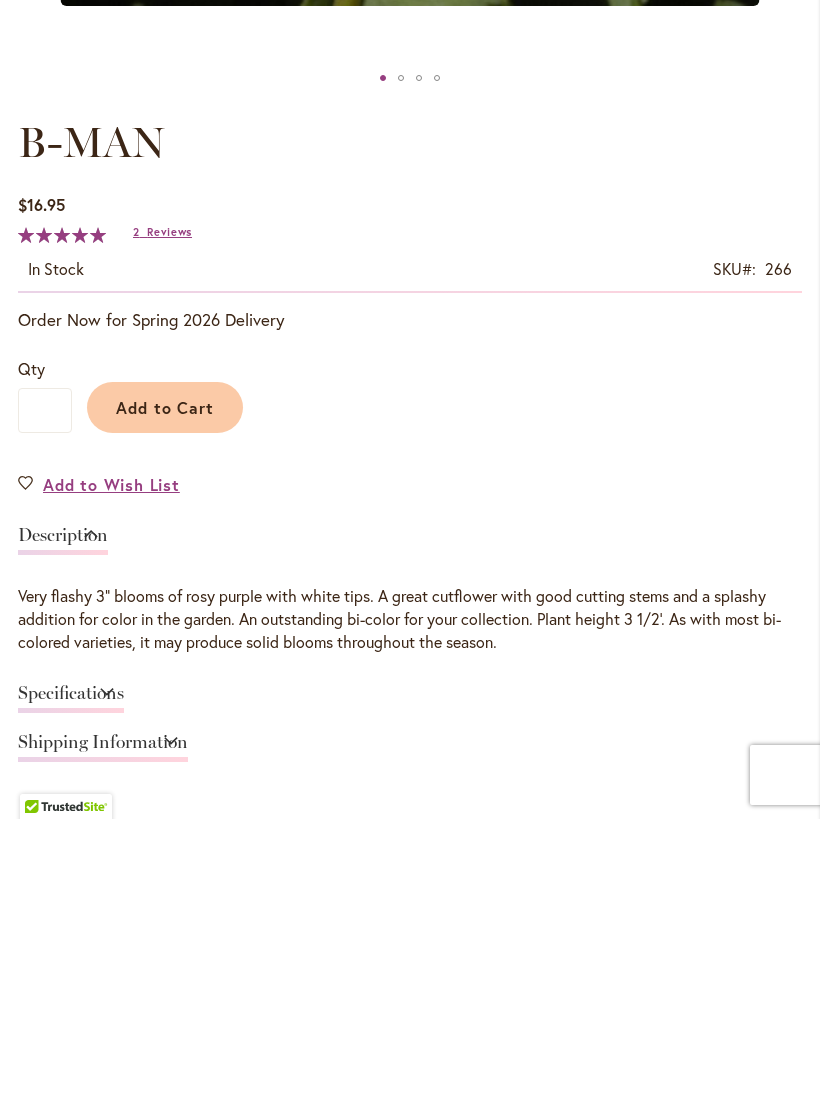 click on "Add to Cart" at bounding box center (165, 694) 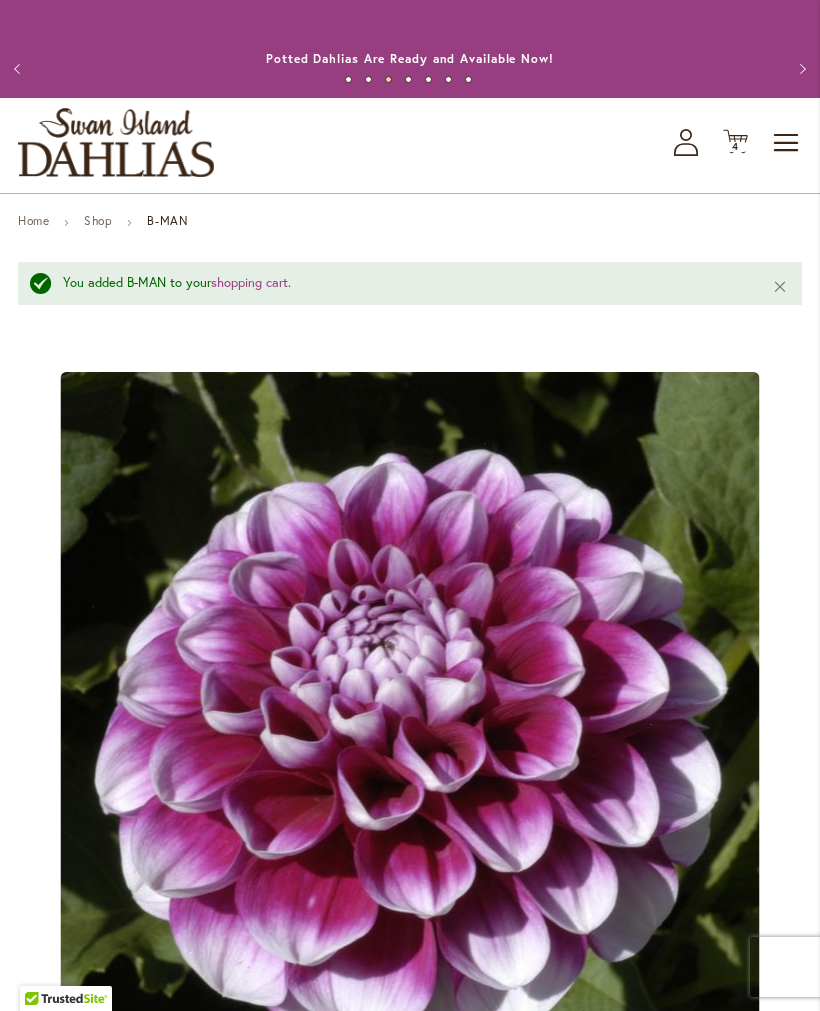 scroll, scrollTop: 0, scrollLeft: 0, axis: both 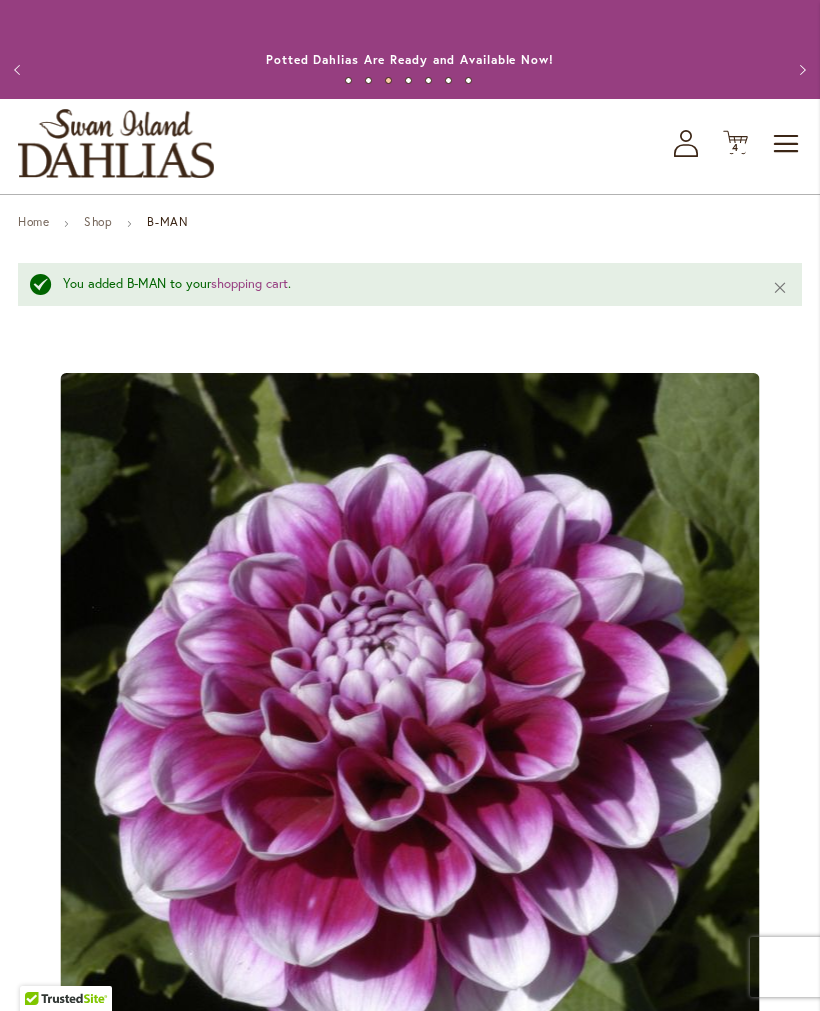 click 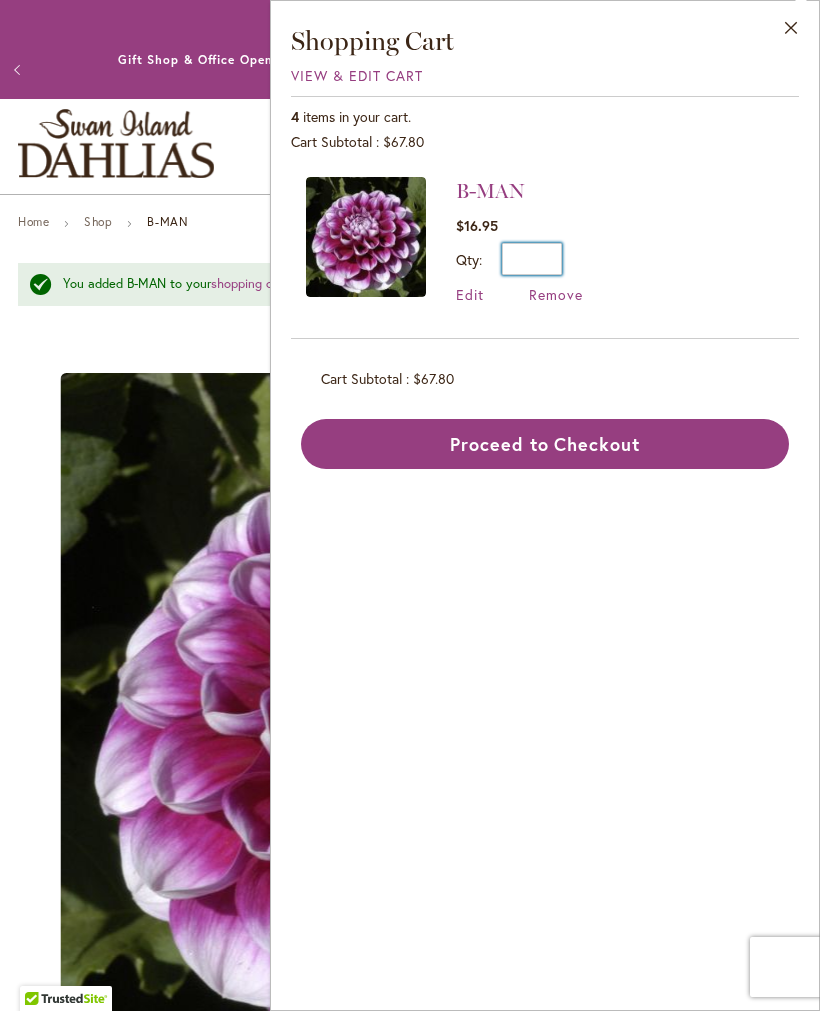 click on "*" at bounding box center (532, 259) 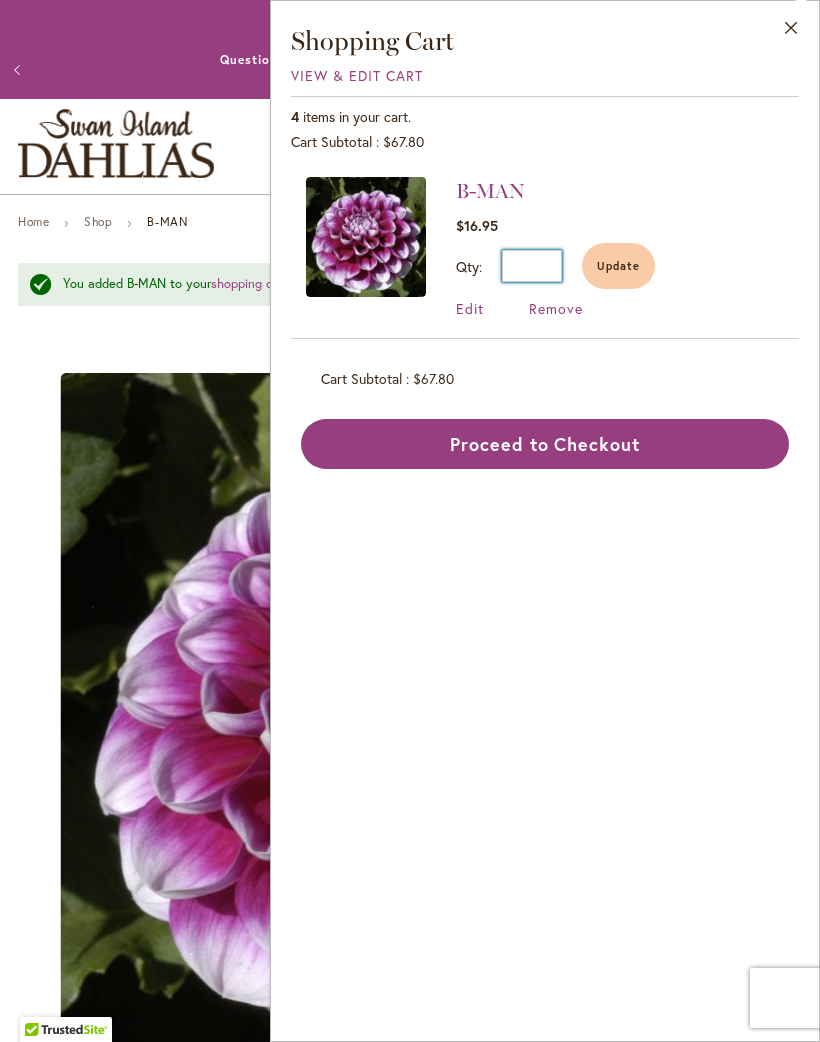 type on "*" 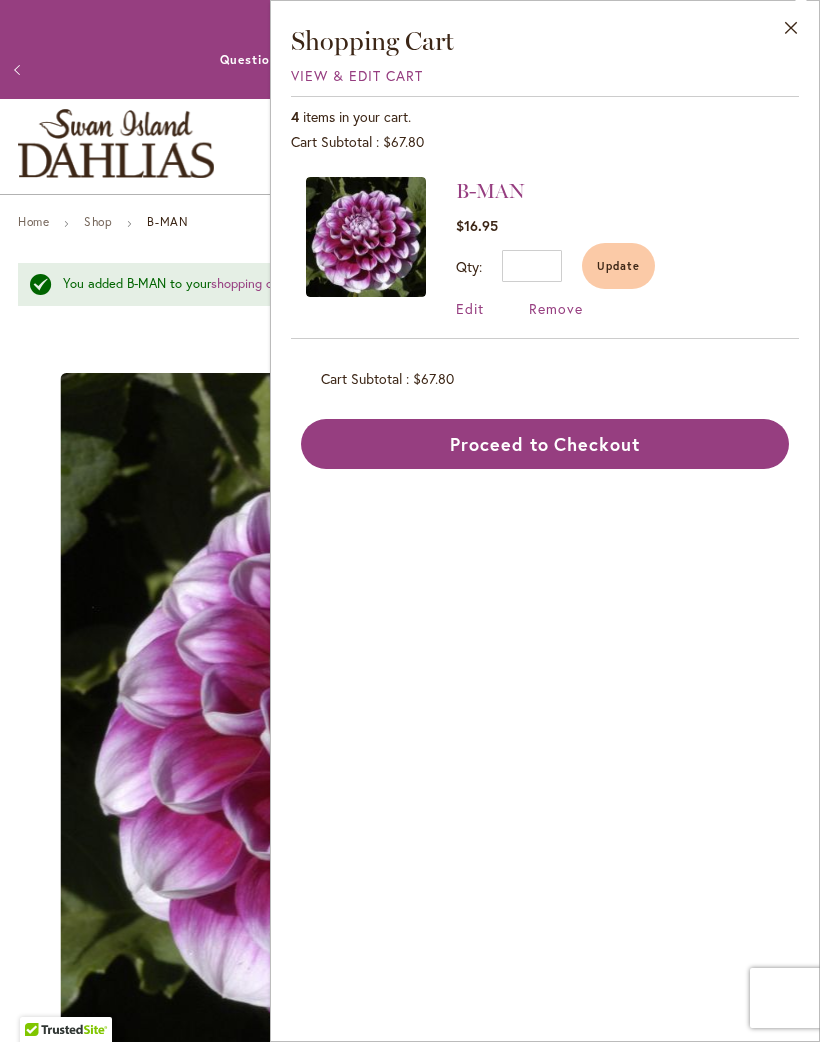 click on "Close" at bounding box center (791, 32) 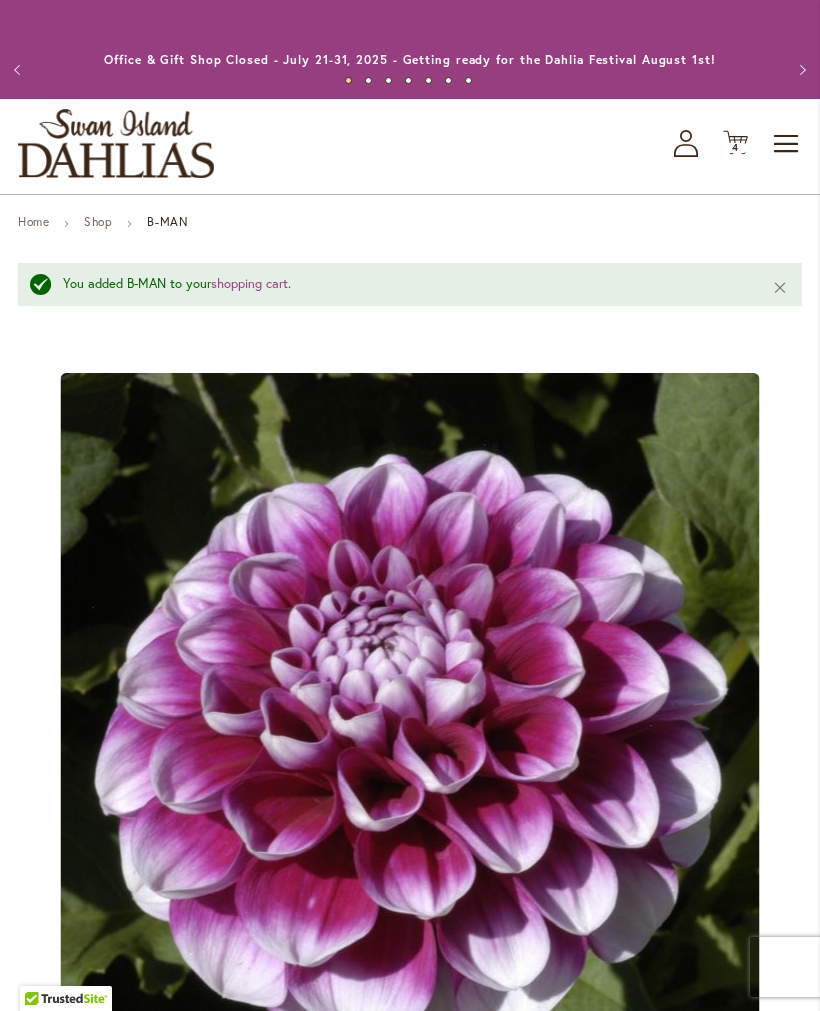 click on "Cart
.cls-1 {
fill: #231f20;
}" 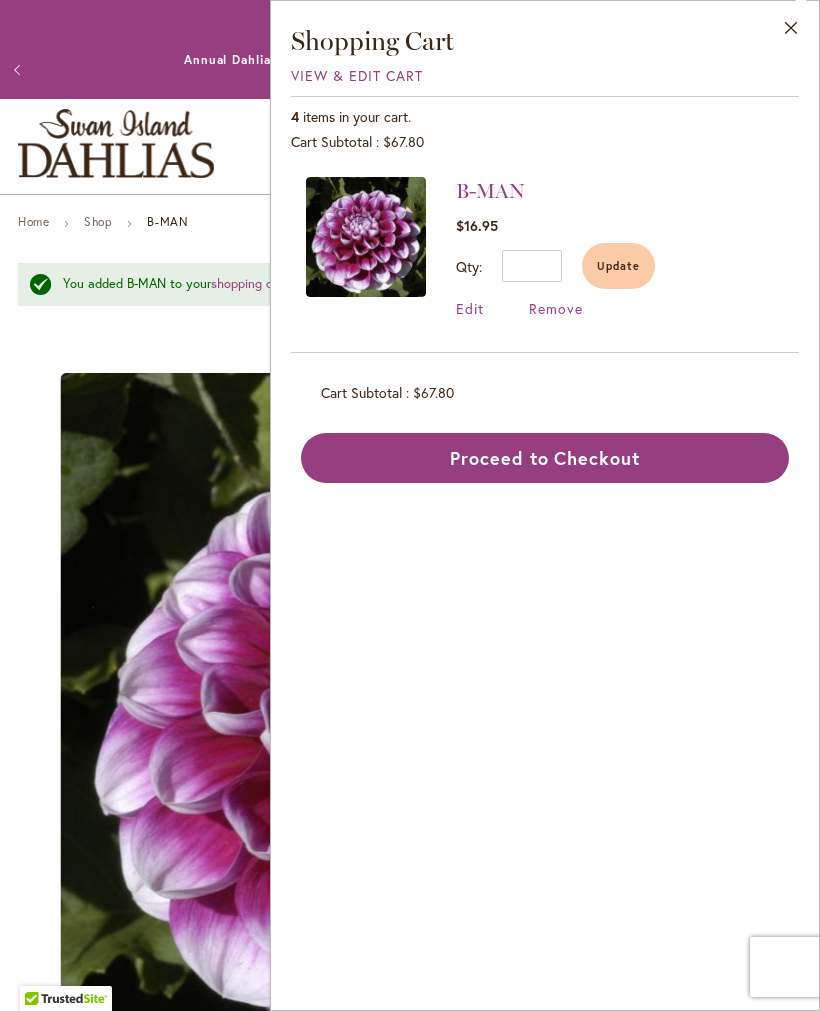 click on "items in your cart." at bounding box center [357, 116] 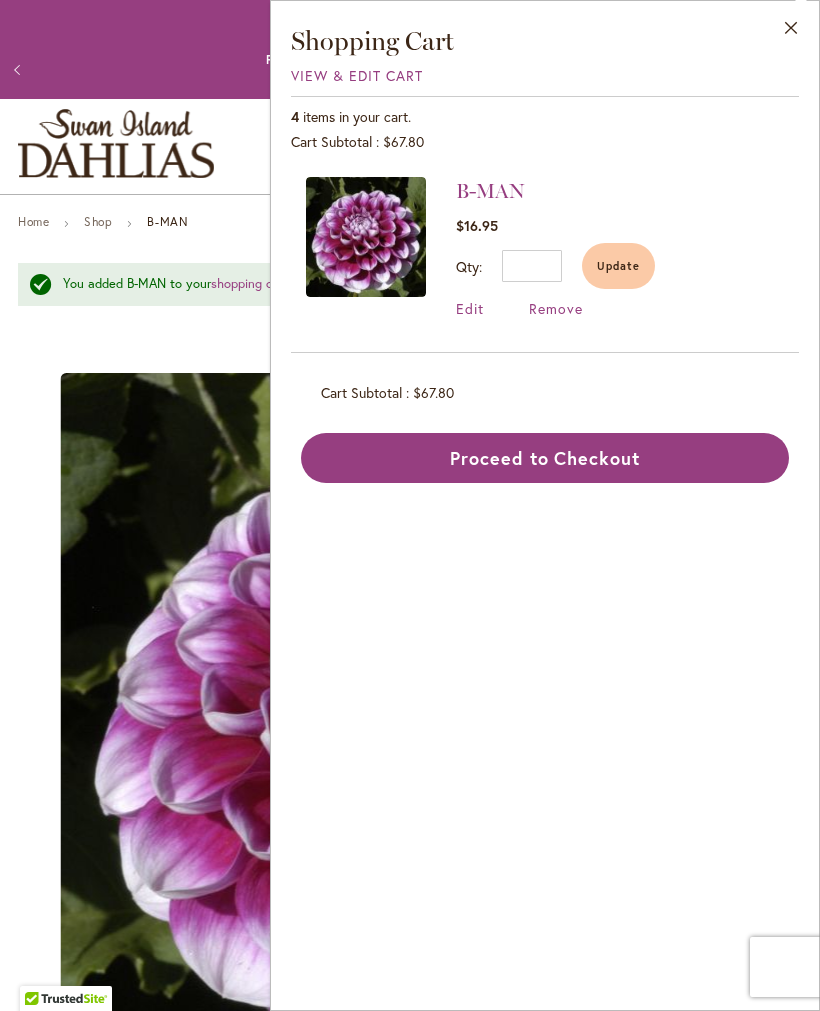 click on "Close" at bounding box center (791, 32) 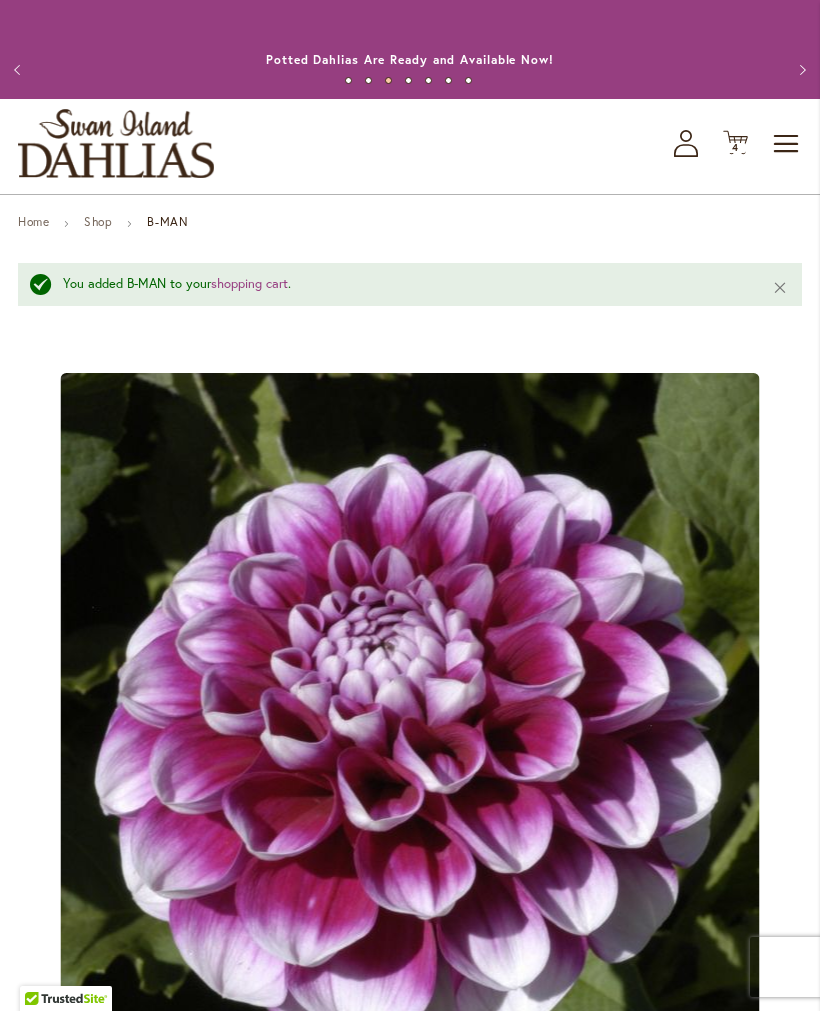 click on "4
4
items" at bounding box center (736, 148) 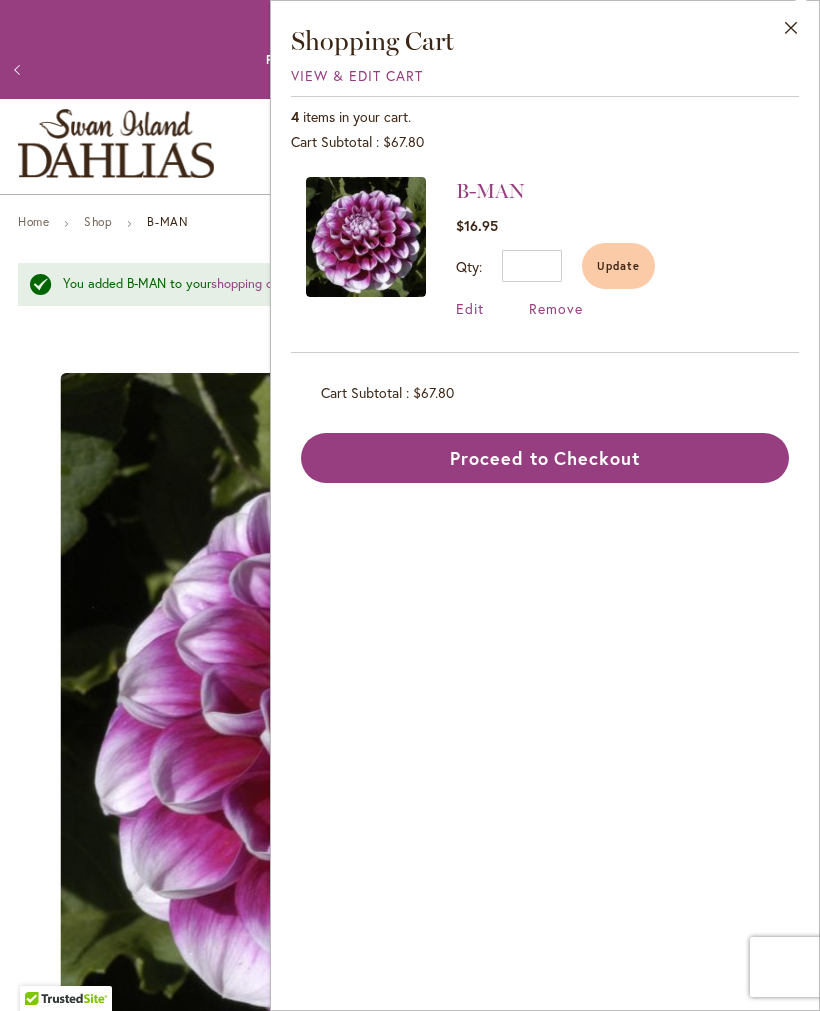 click on "Edit" at bounding box center [470, 308] 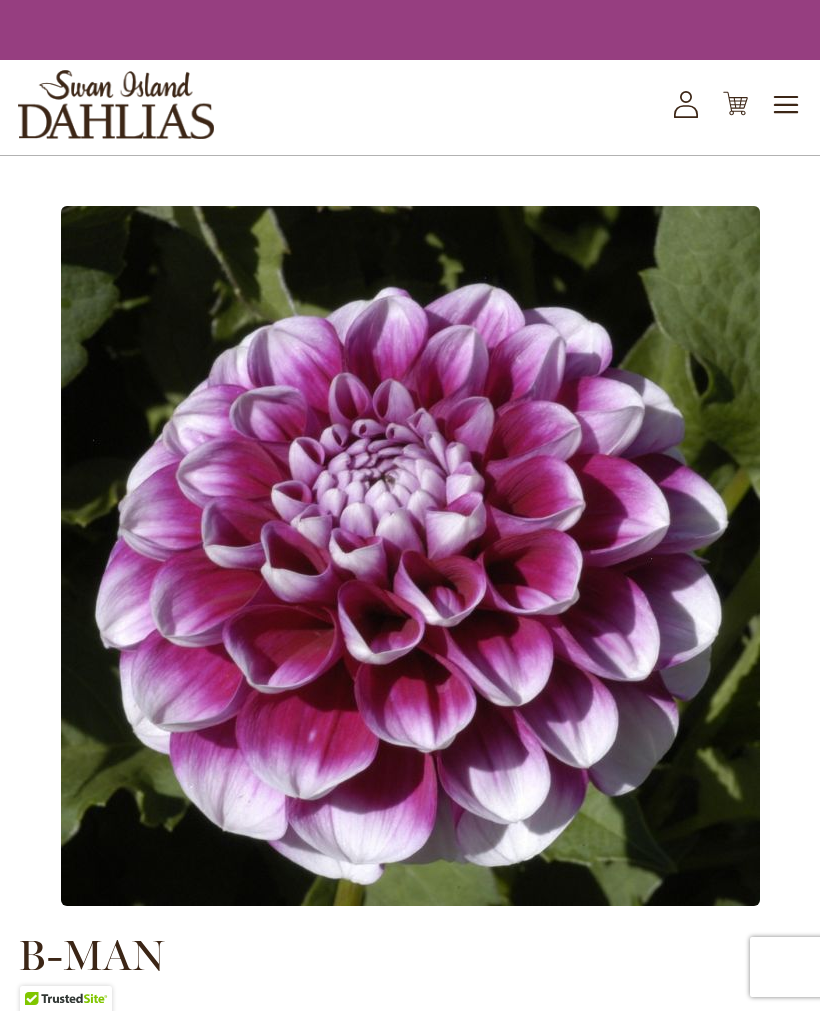 scroll, scrollTop: 0, scrollLeft: 0, axis: both 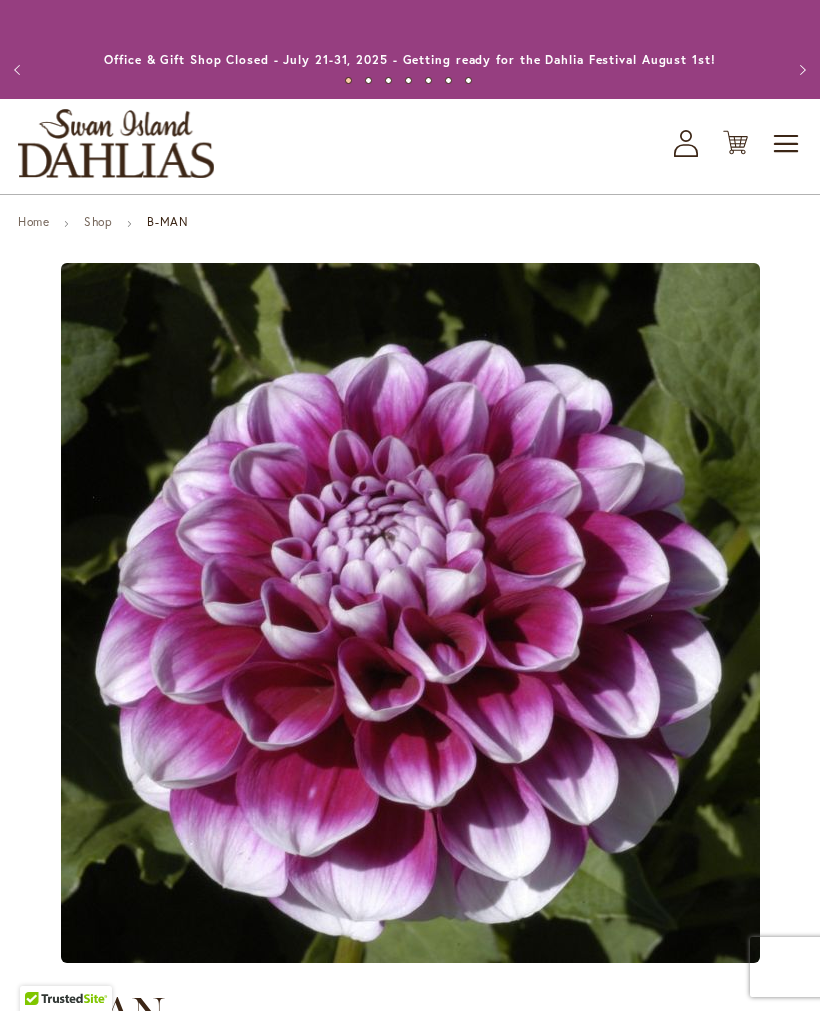 type on "*******" 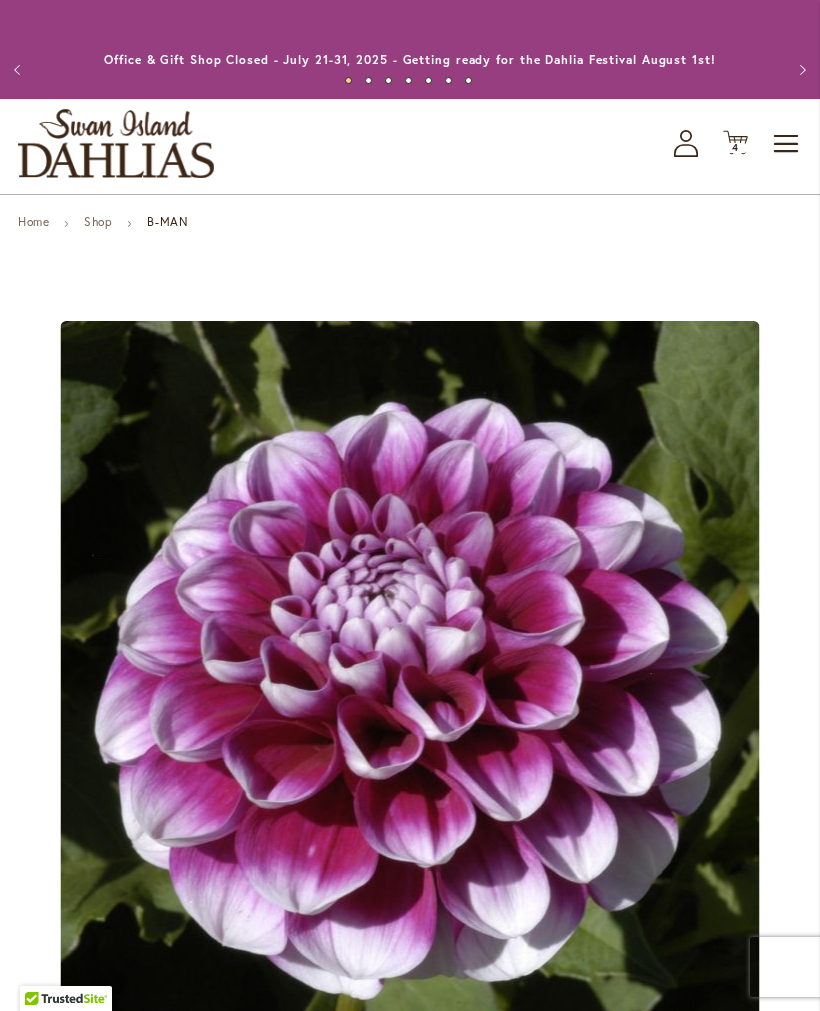 click on "Cart
.cls-1 {
fill: #231f20;
}" 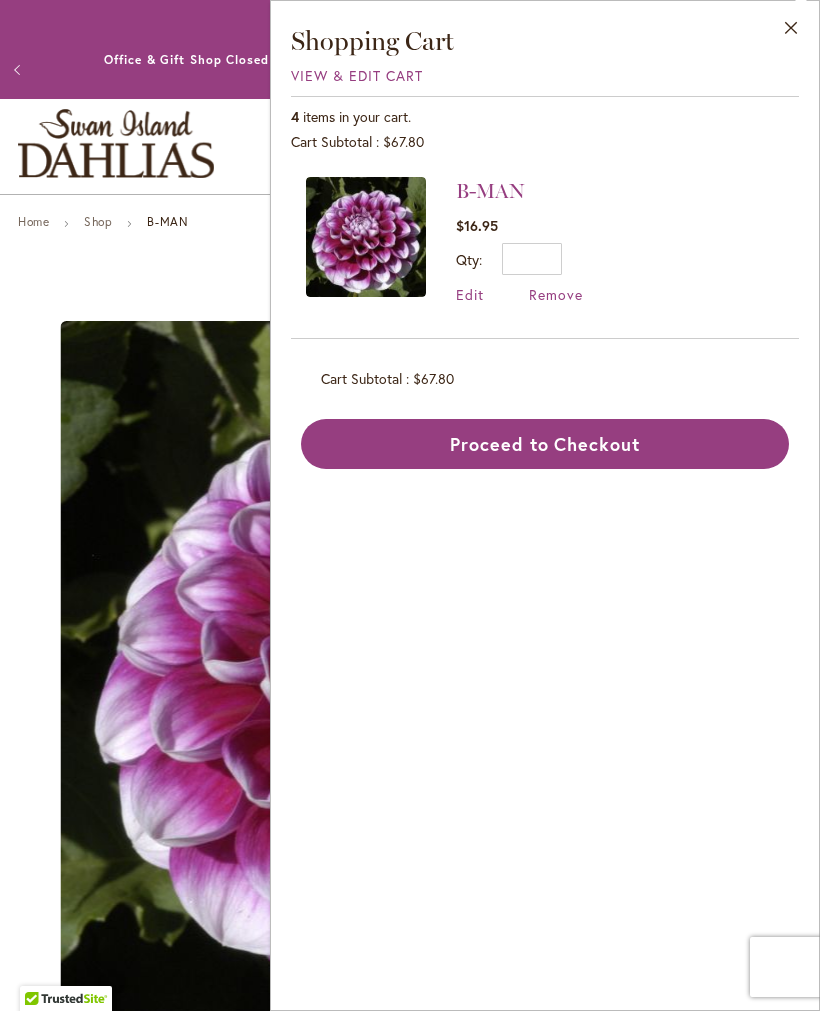 click on "Remove" at bounding box center (556, 294) 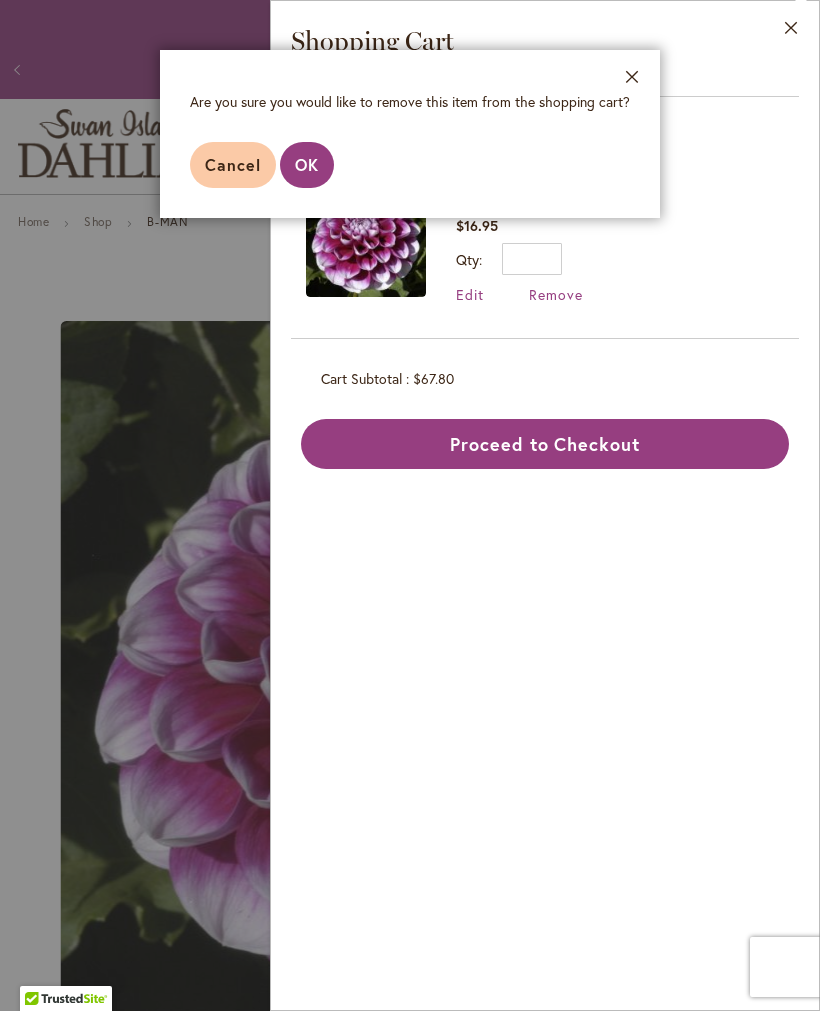 click on "Close" at bounding box center [632, 81] 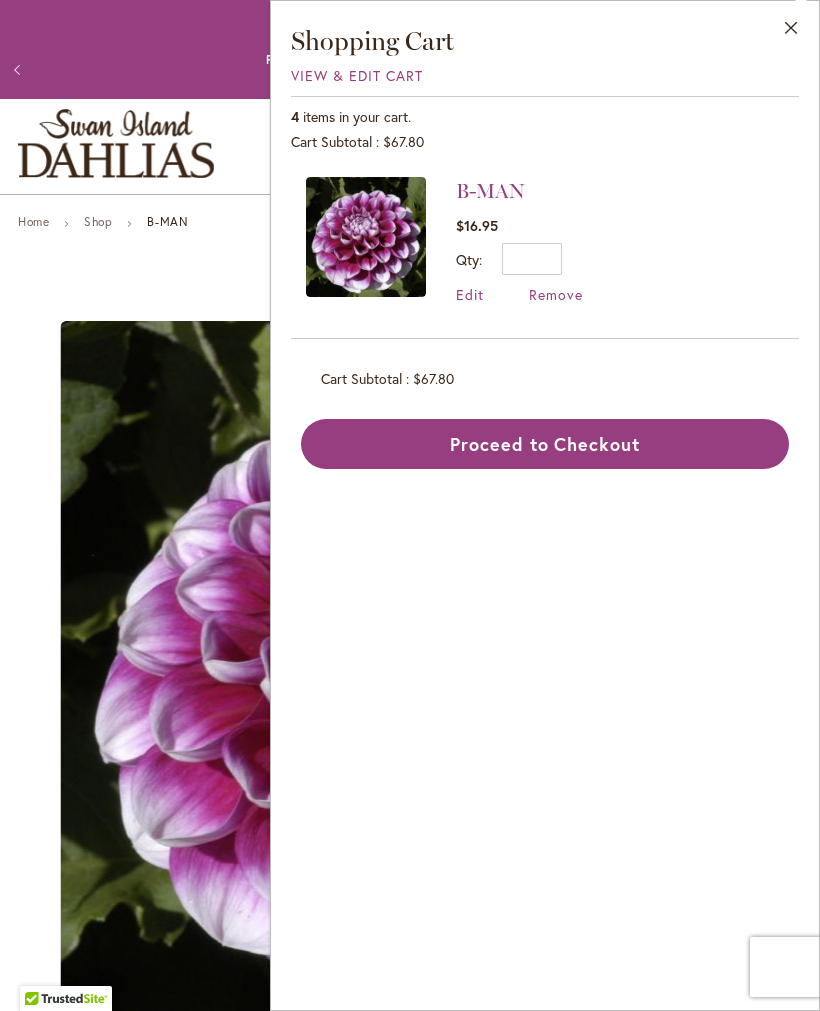 click on "View & Edit Cart" at bounding box center (357, 75) 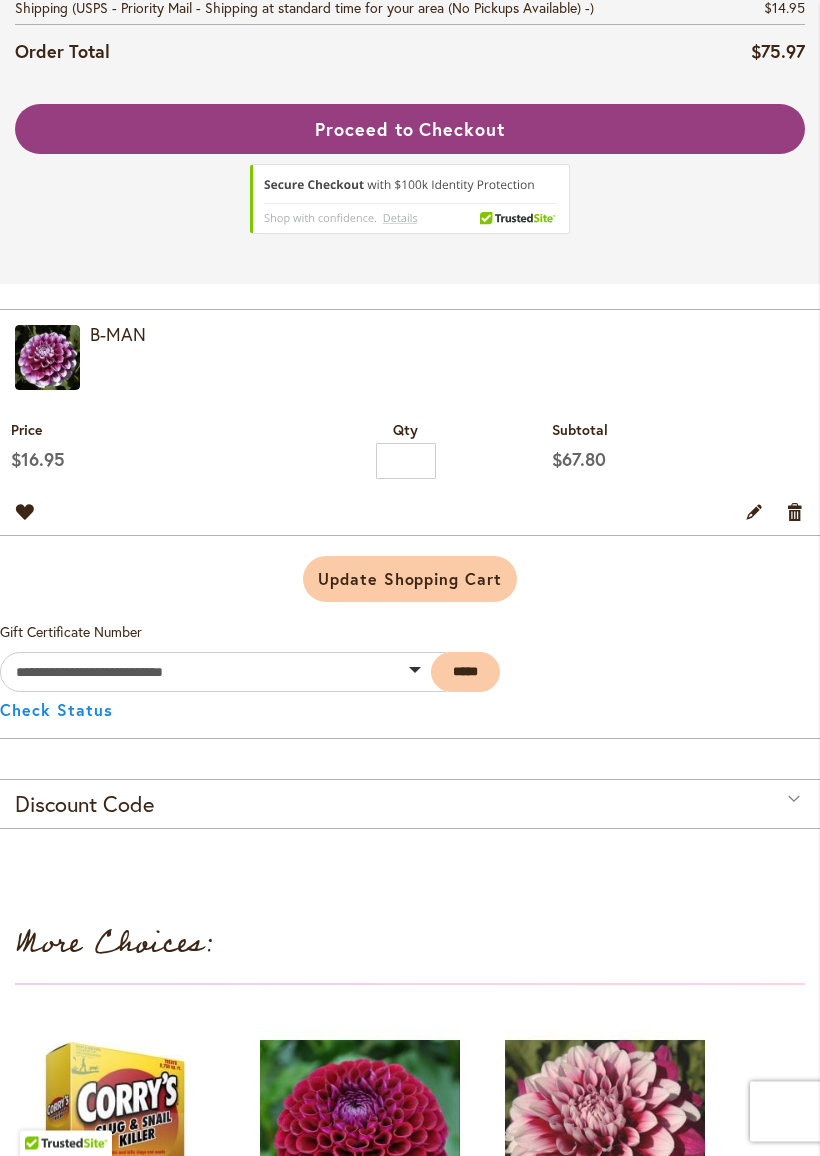scroll, scrollTop: 424, scrollLeft: 0, axis: vertical 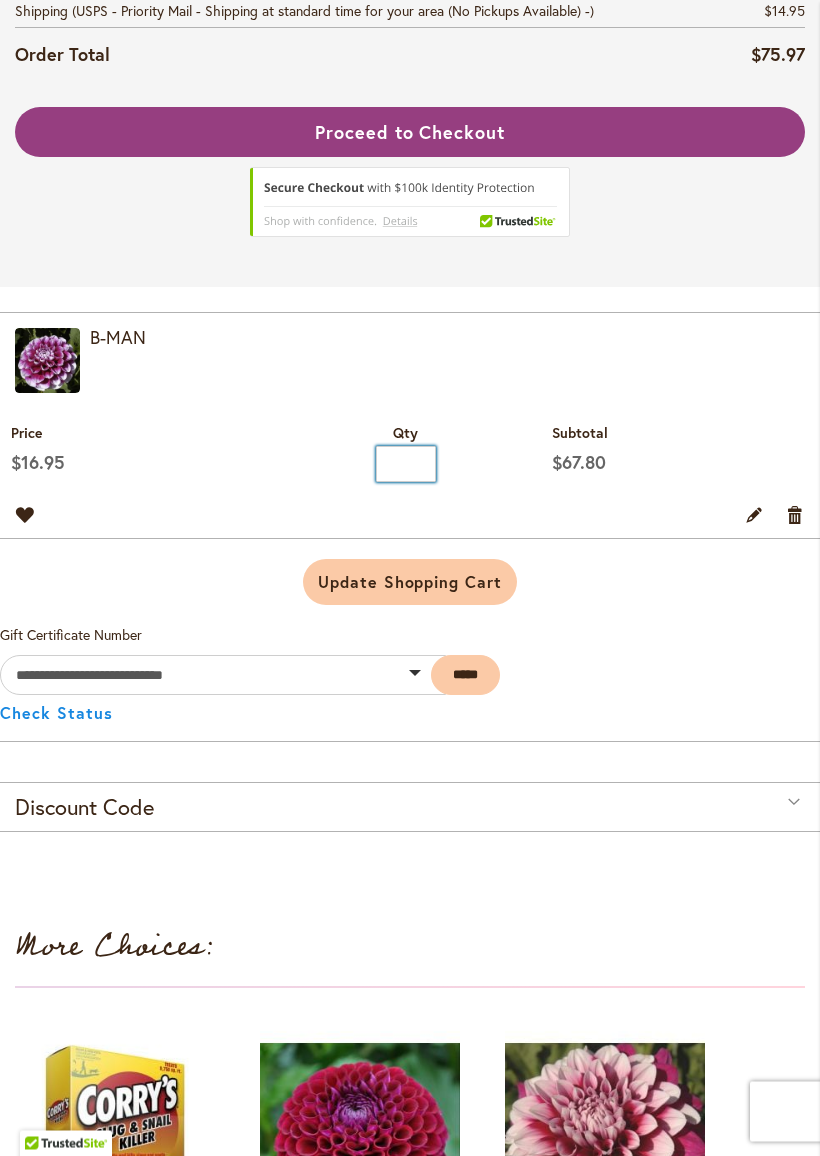 click on "*" at bounding box center [406, 465] 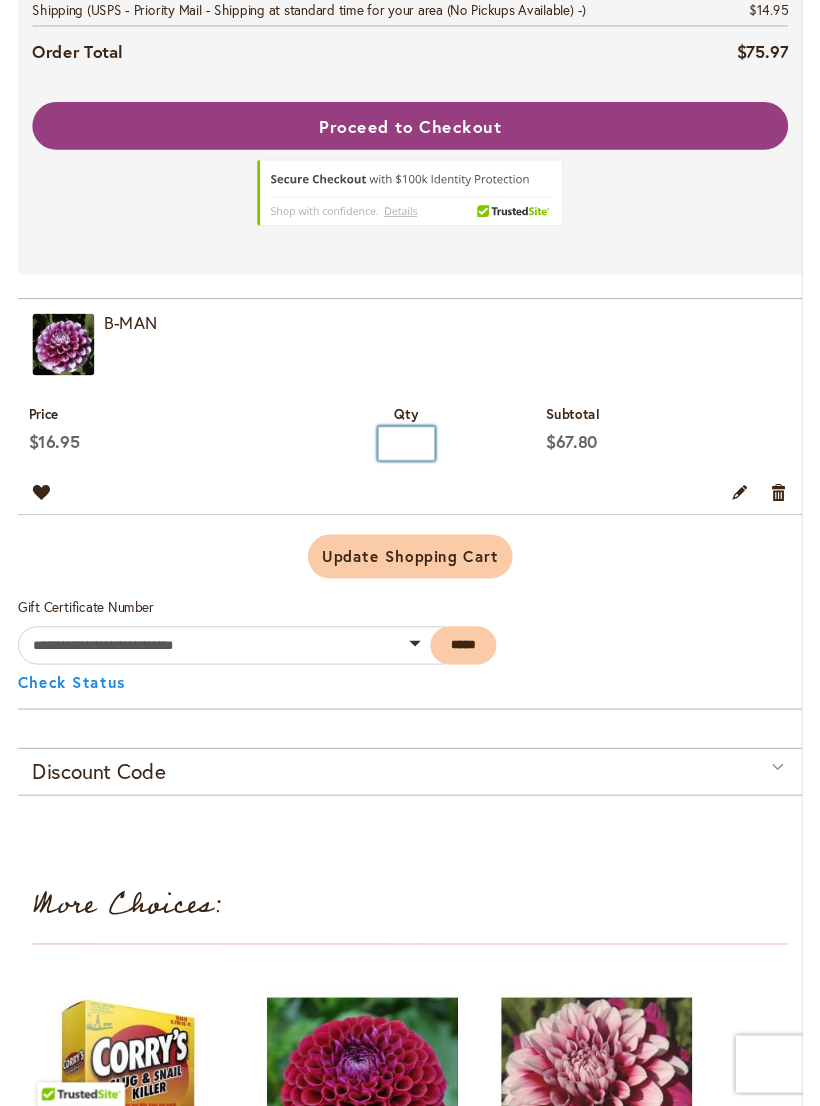 scroll, scrollTop: 424, scrollLeft: 0, axis: vertical 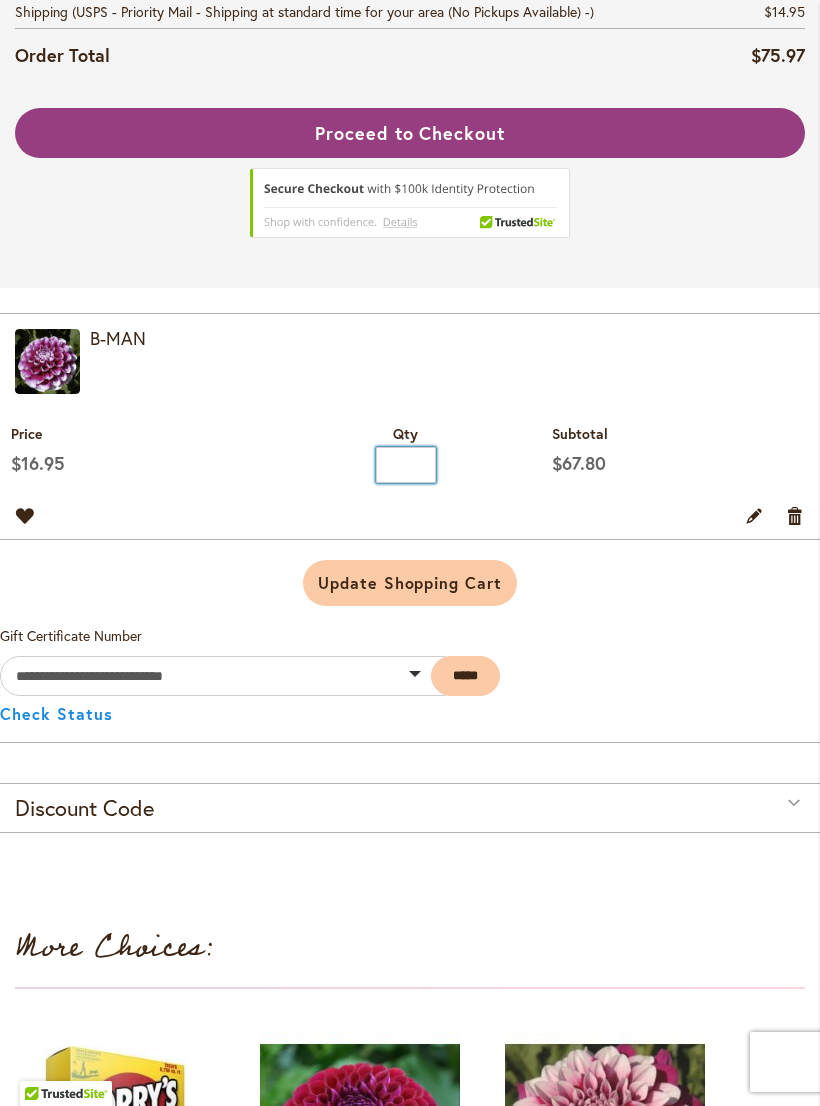 type 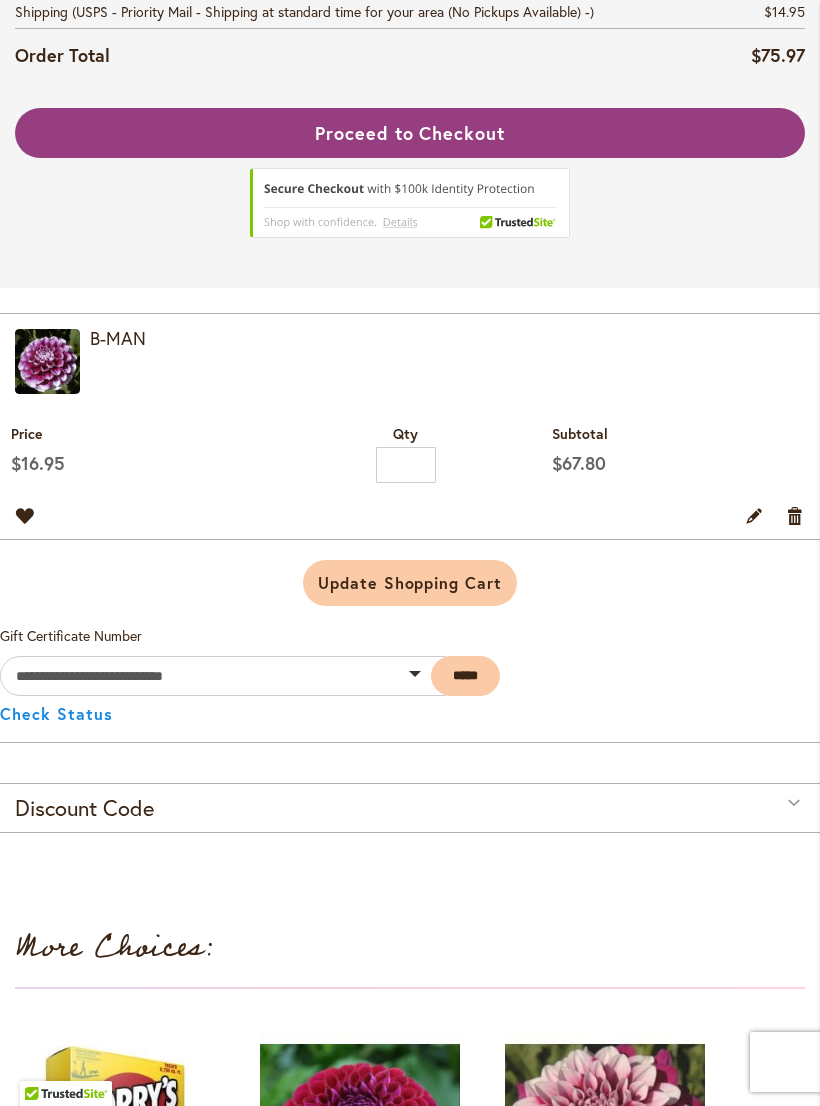 click on "Remove item" at bounding box center (795, 515) 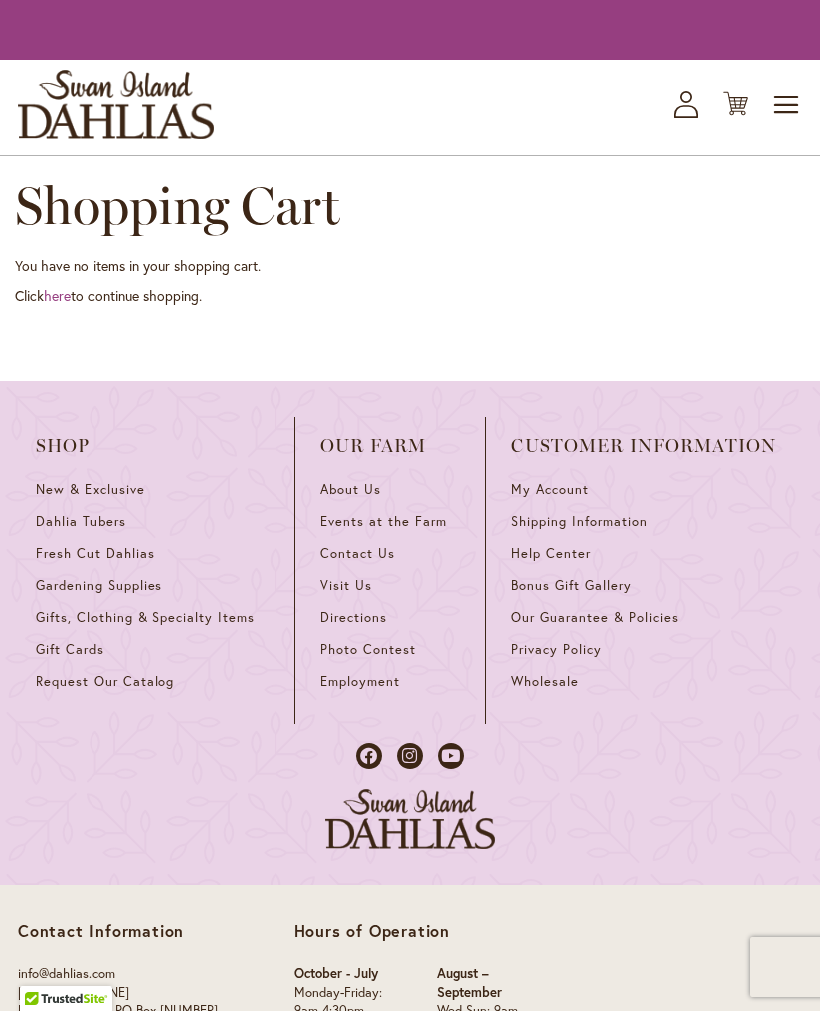 scroll, scrollTop: 0, scrollLeft: 0, axis: both 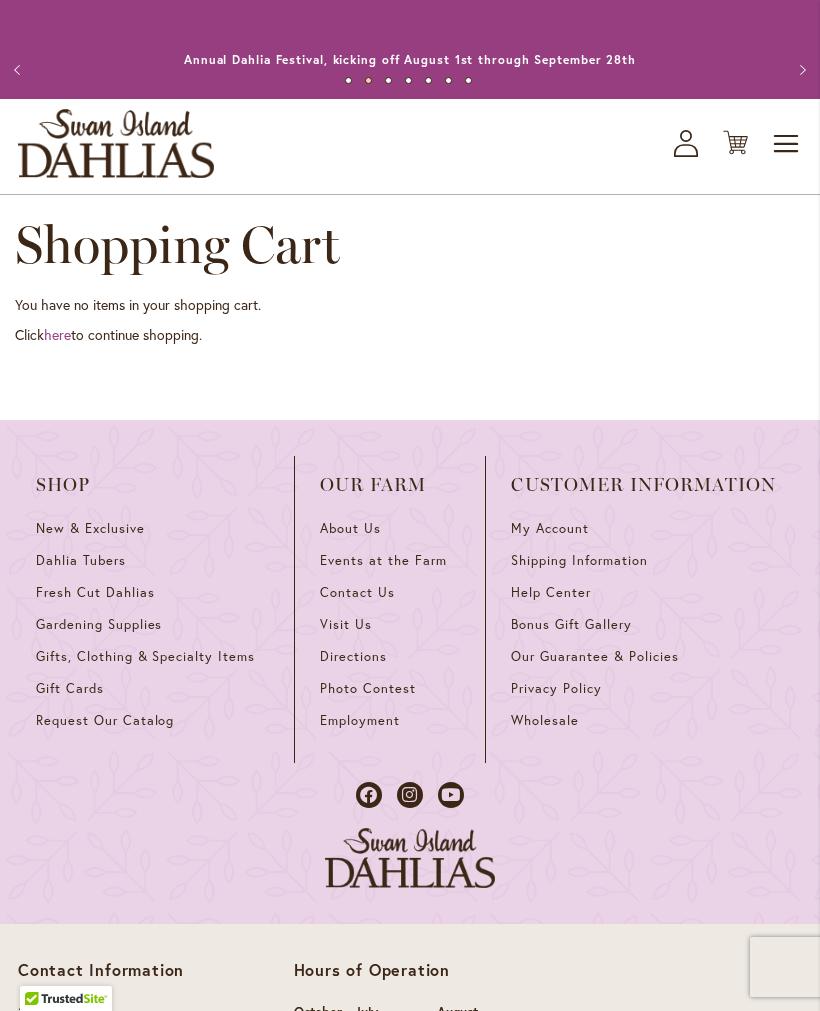 click at bounding box center (116, 143) 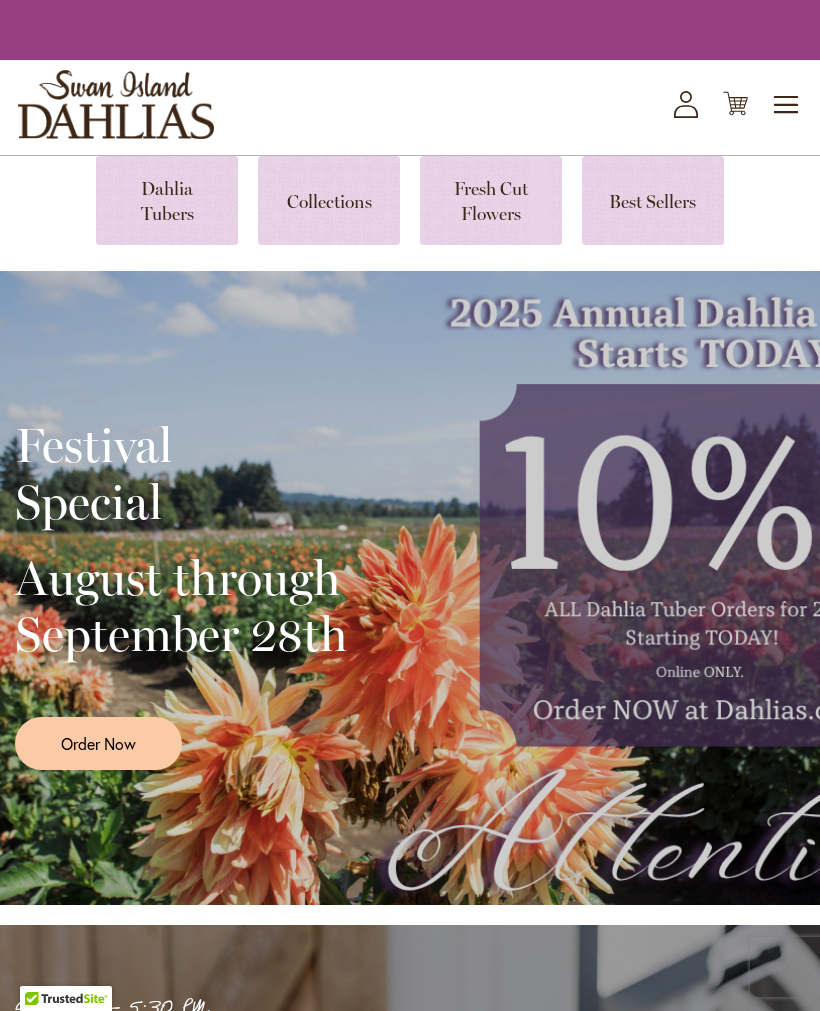 scroll, scrollTop: 0, scrollLeft: 0, axis: both 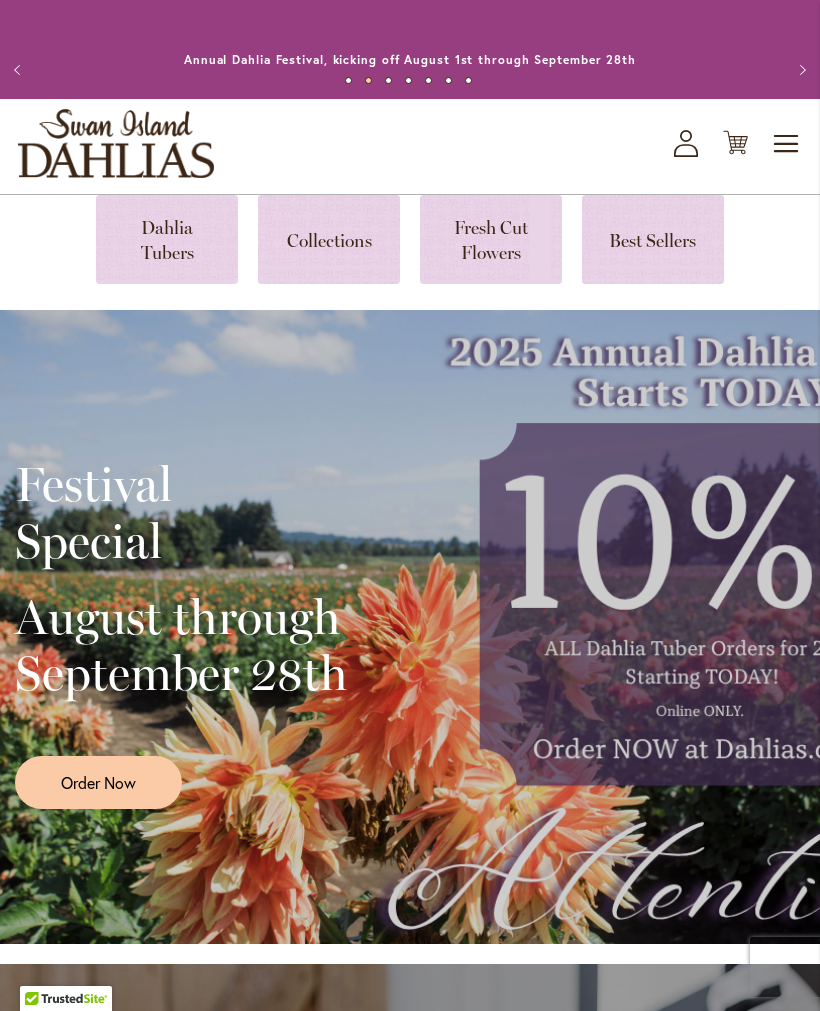 click on "Order Now" at bounding box center (98, 782) 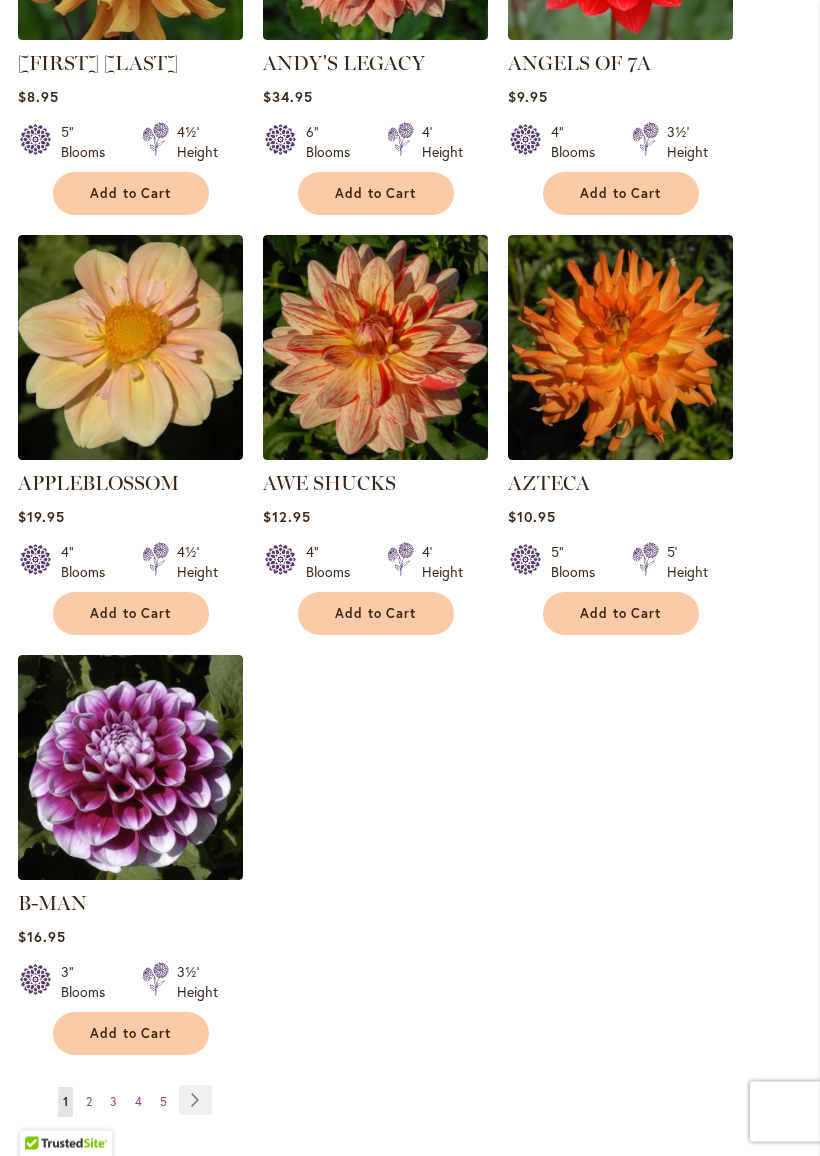scroll, scrollTop: 2099, scrollLeft: 0, axis: vertical 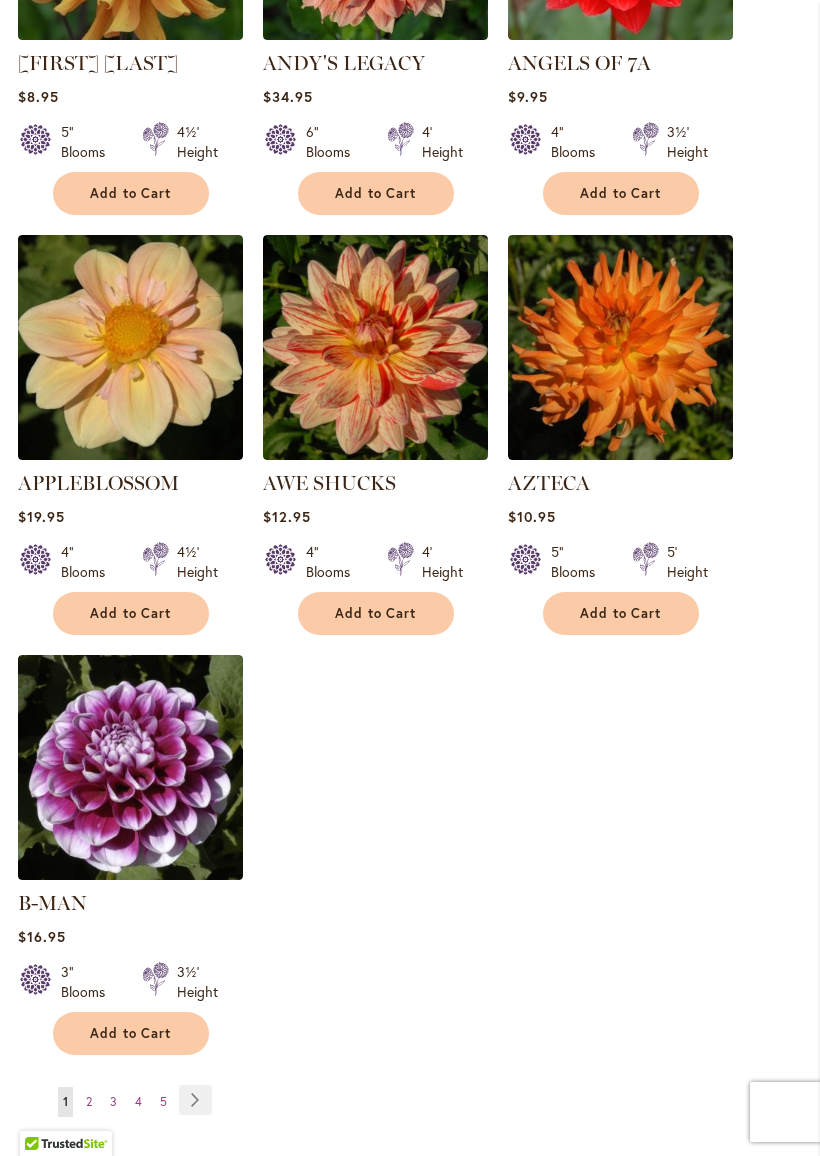 click at bounding box center (130, 767) 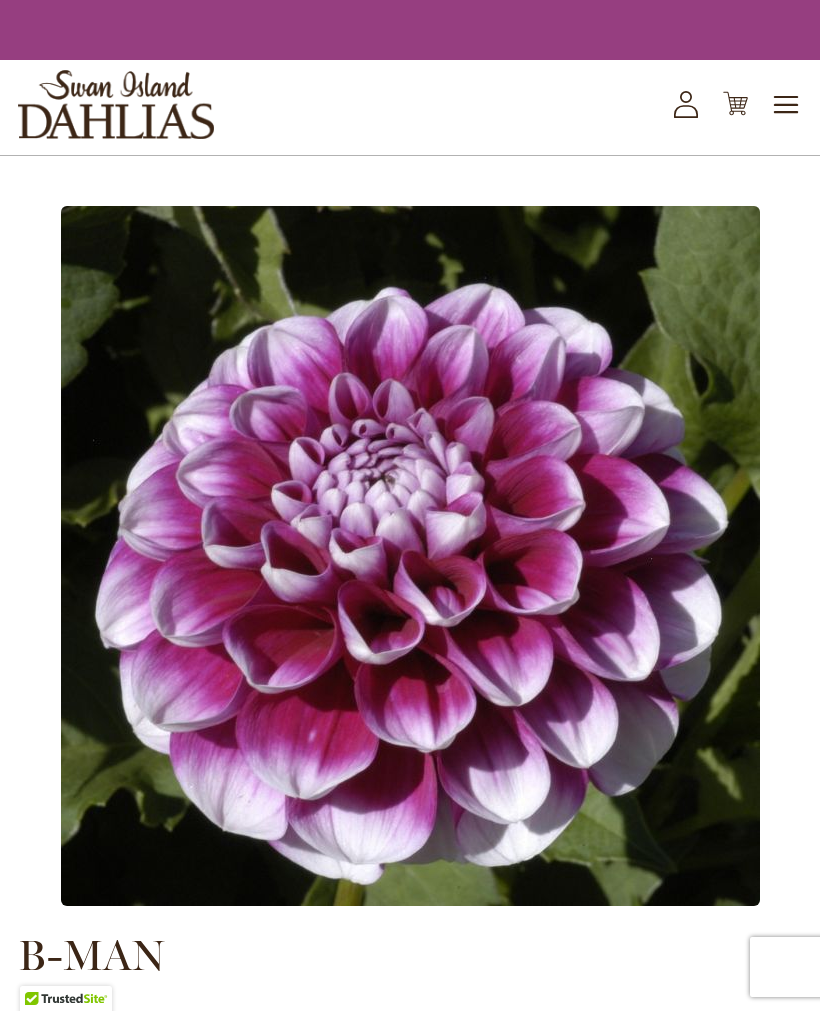 scroll, scrollTop: 0, scrollLeft: 0, axis: both 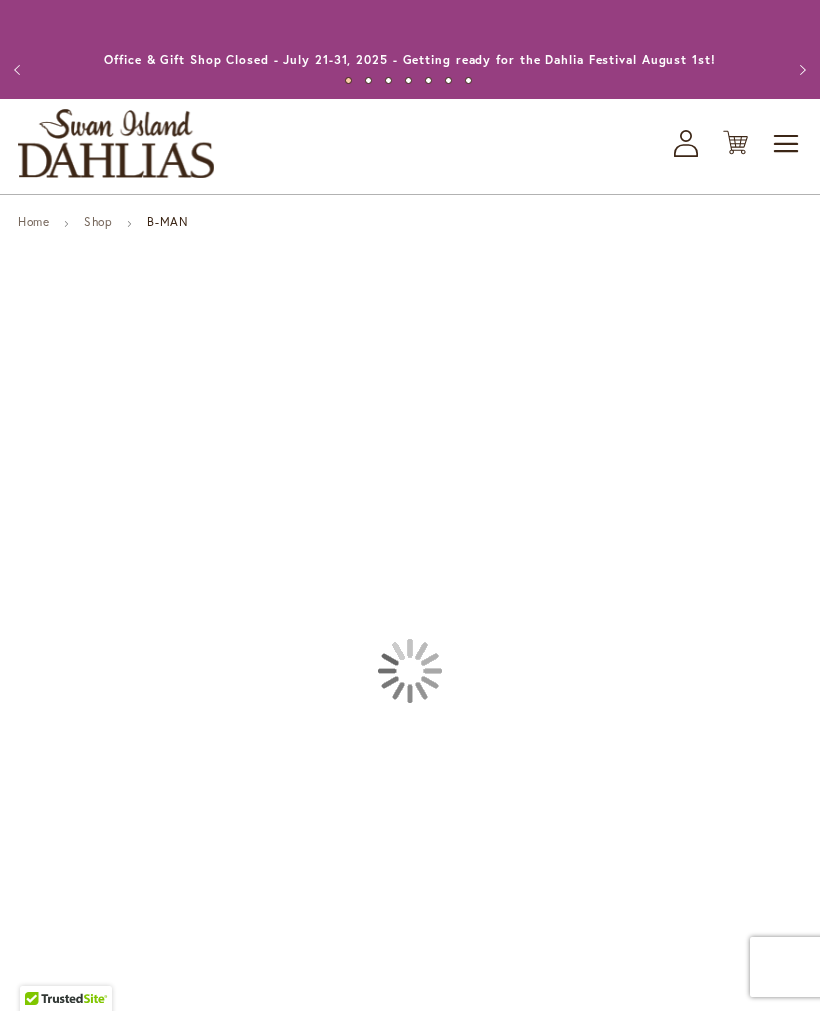 type on "*******" 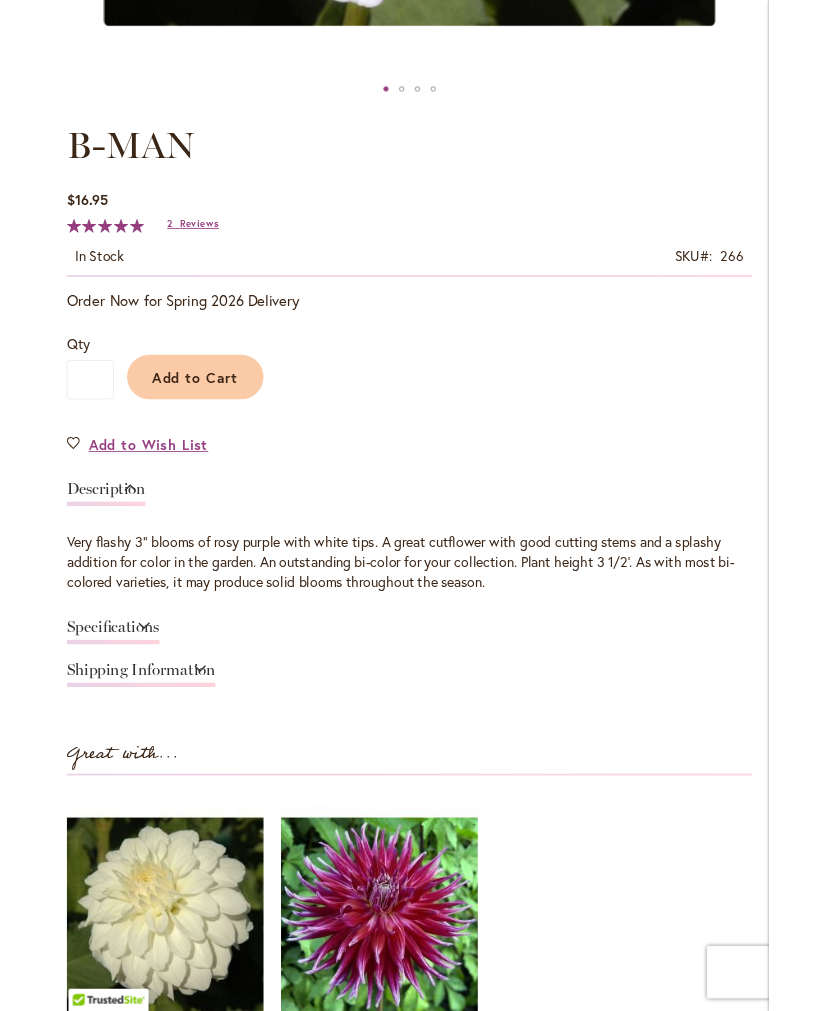 scroll, scrollTop: 978, scrollLeft: 0, axis: vertical 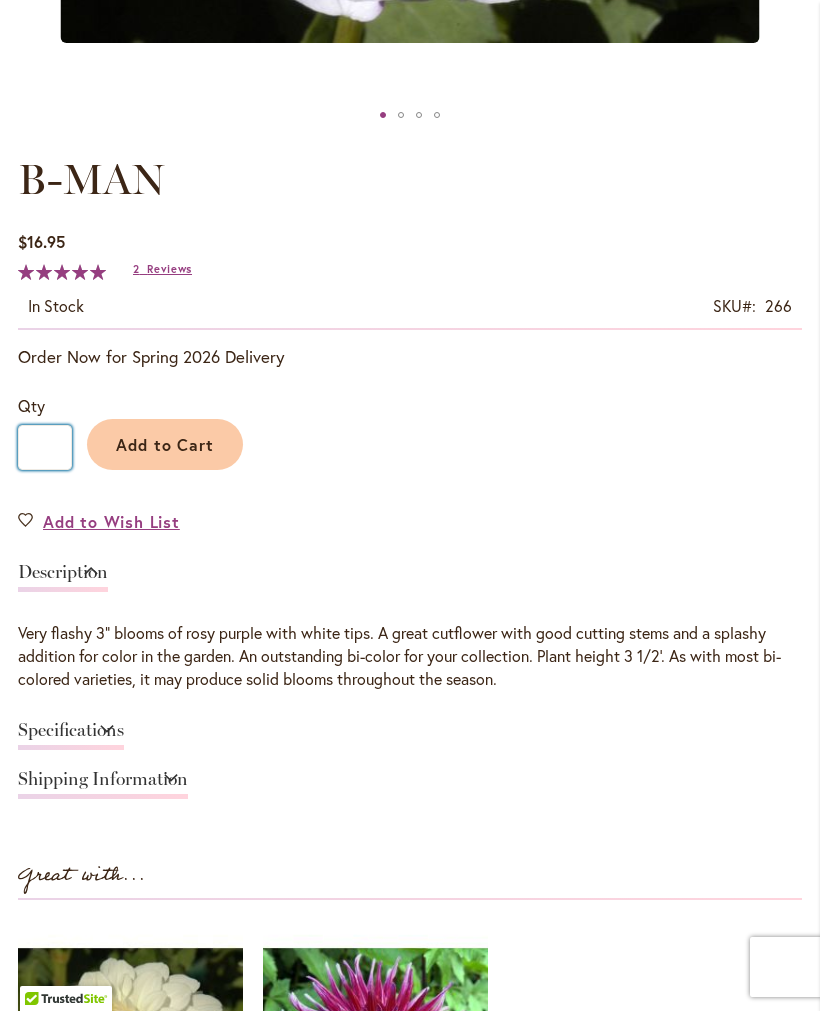click on "*" at bounding box center (45, 447) 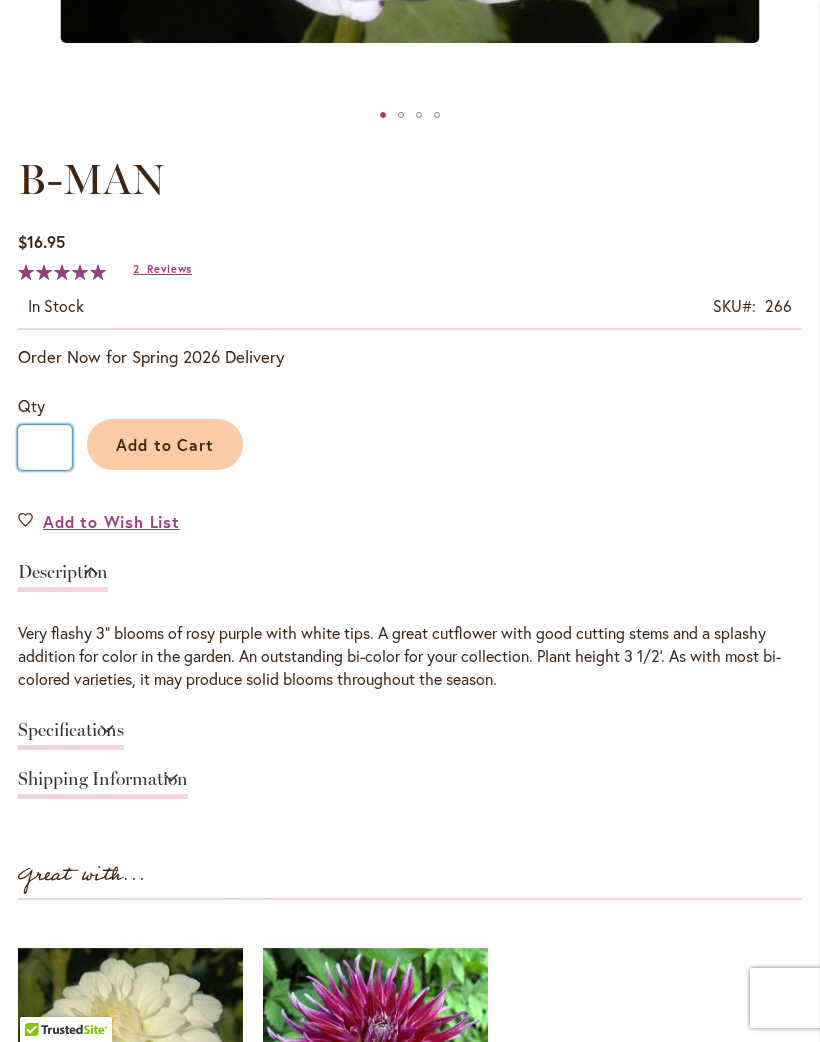 type on "*" 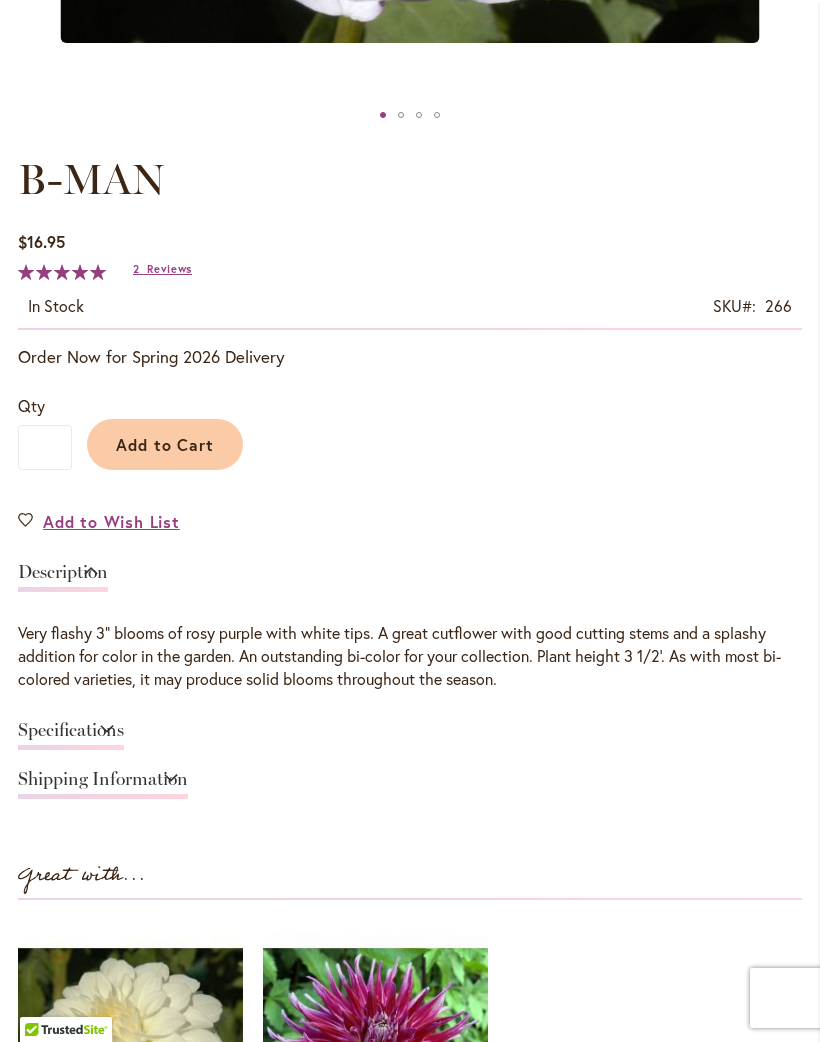 click on "Add to Cart" at bounding box center (165, 444) 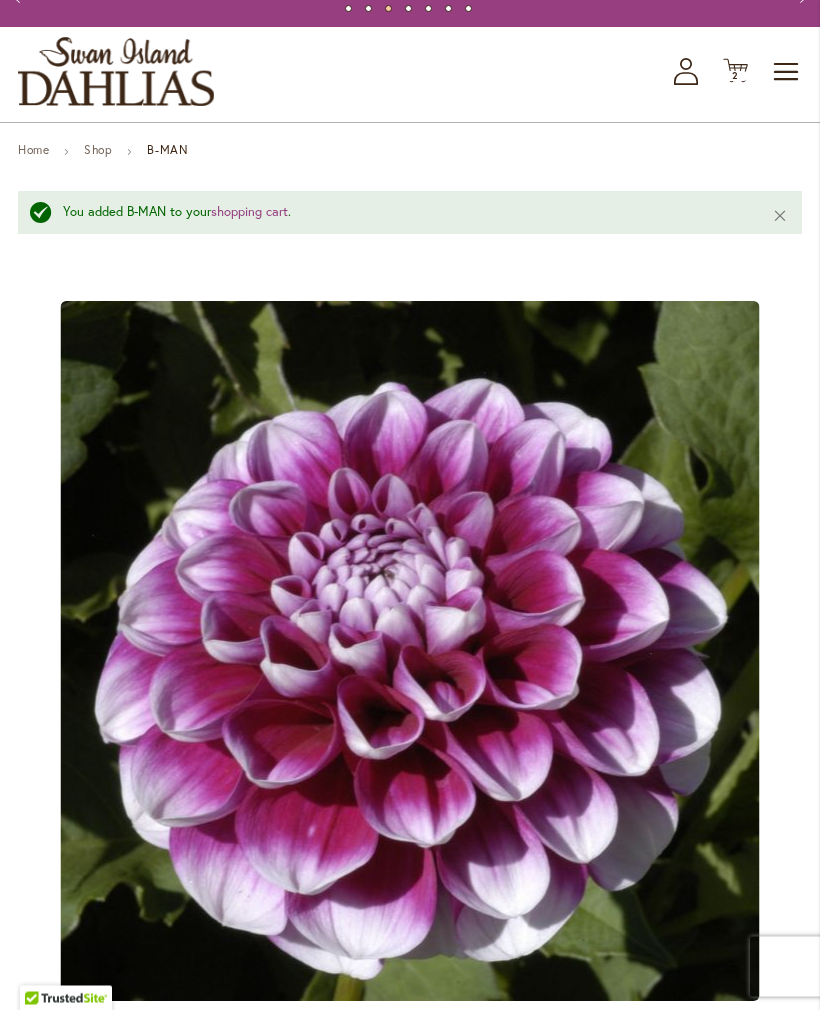 scroll, scrollTop: 0, scrollLeft: 0, axis: both 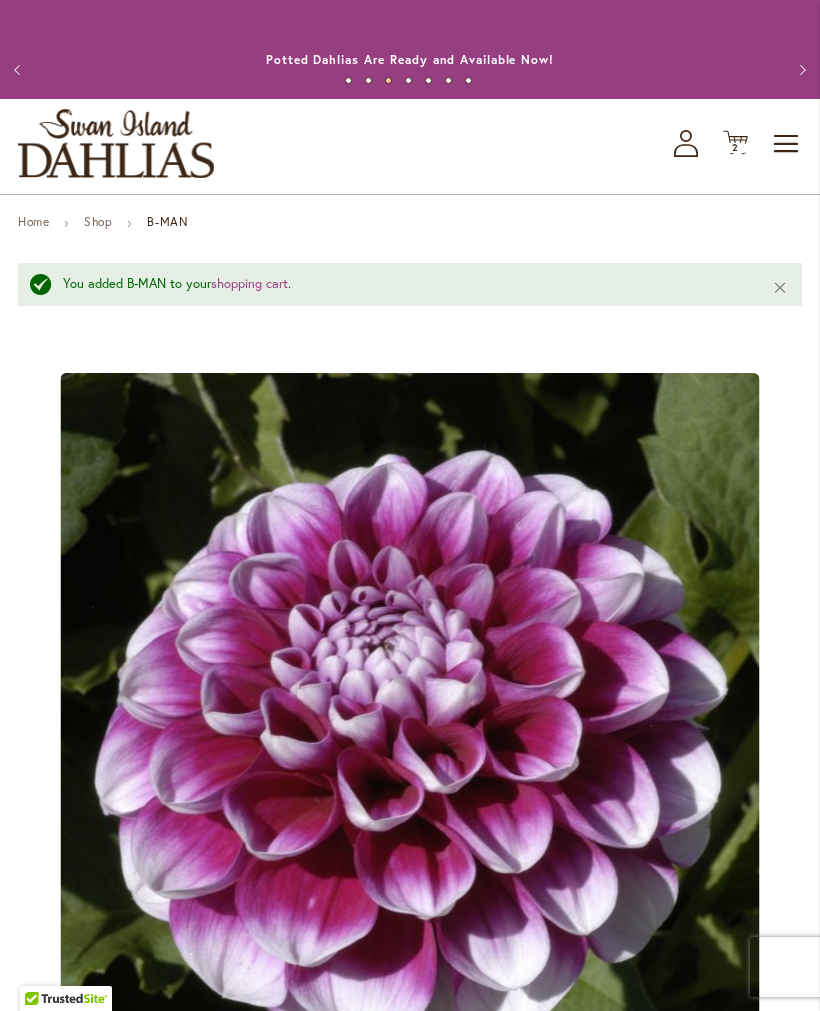 click on "2
2
items" at bounding box center [736, 148] 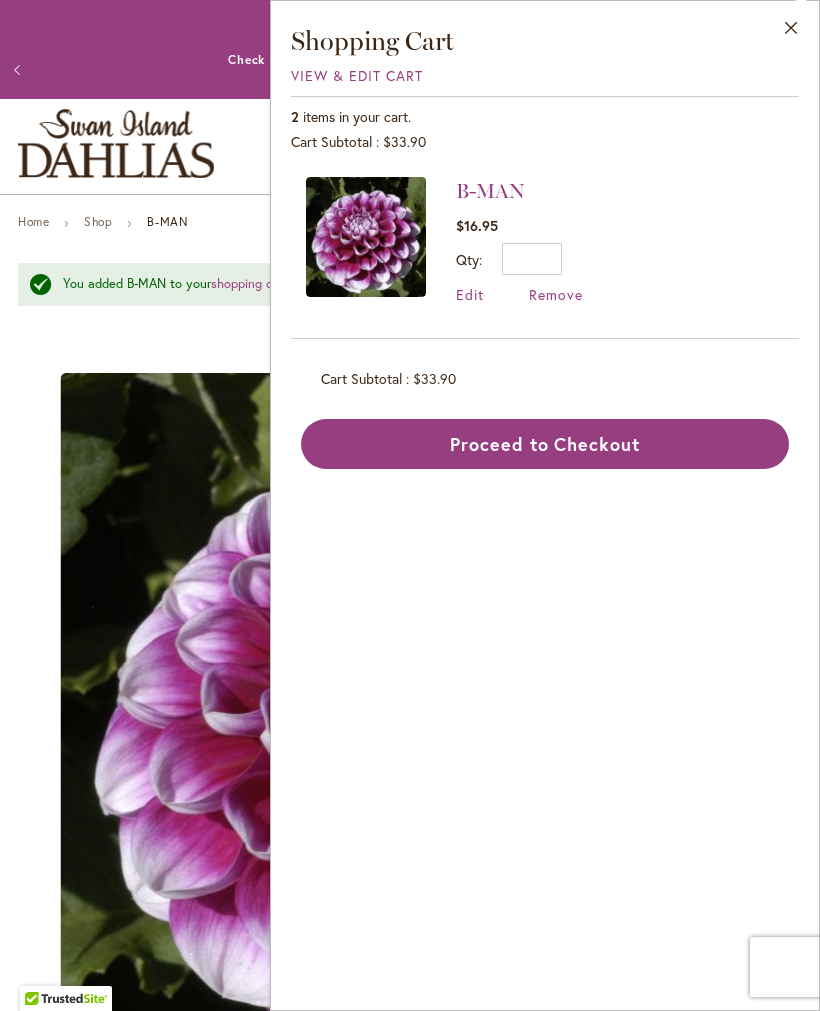 click on "items in your cart." at bounding box center (357, 116) 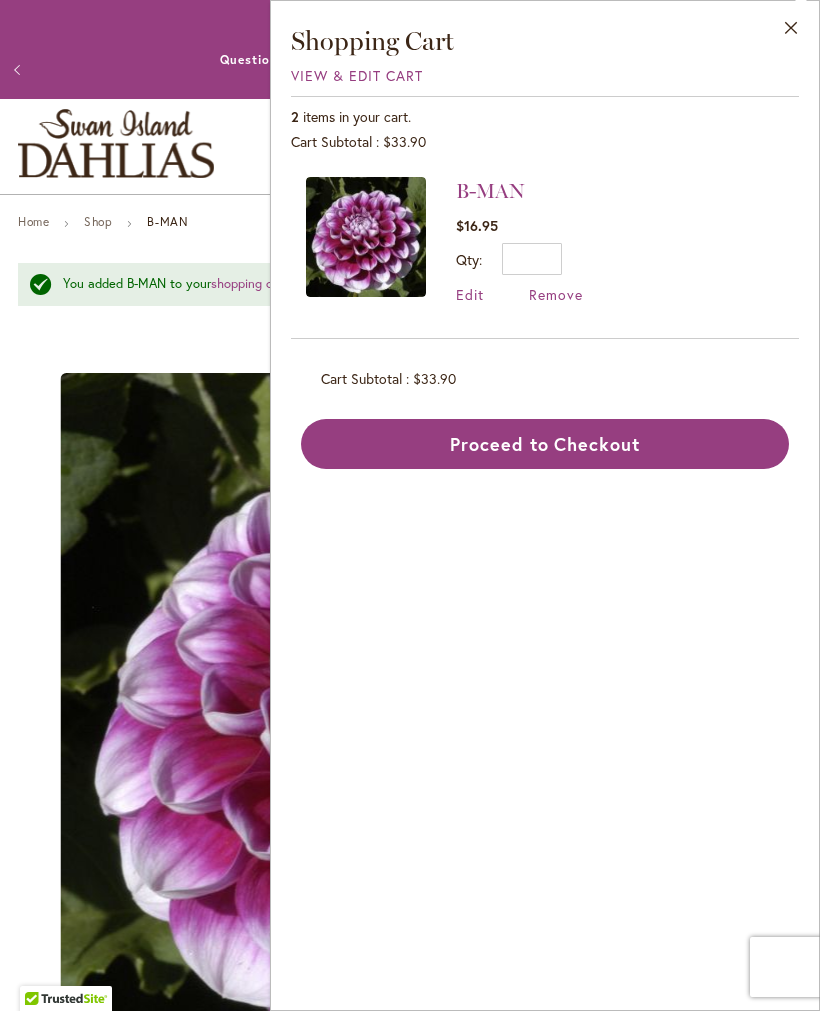 click on "Edit" at bounding box center (470, 294) 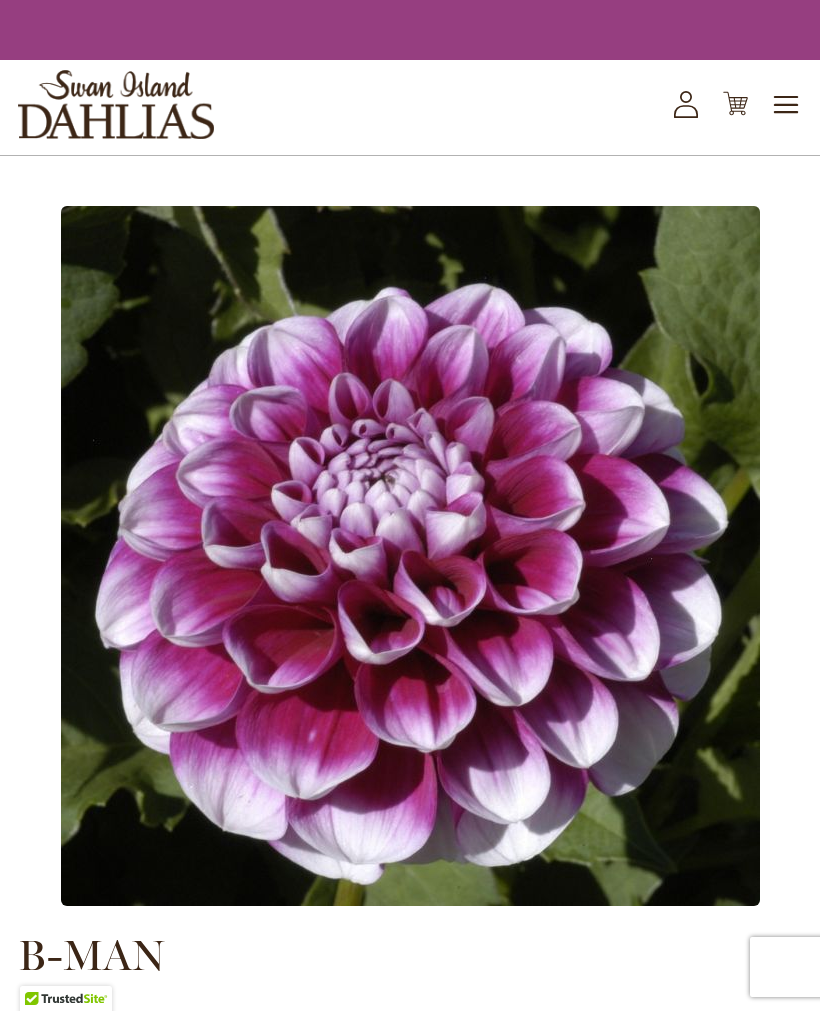 scroll, scrollTop: 0, scrollLeft: 0, axis: both 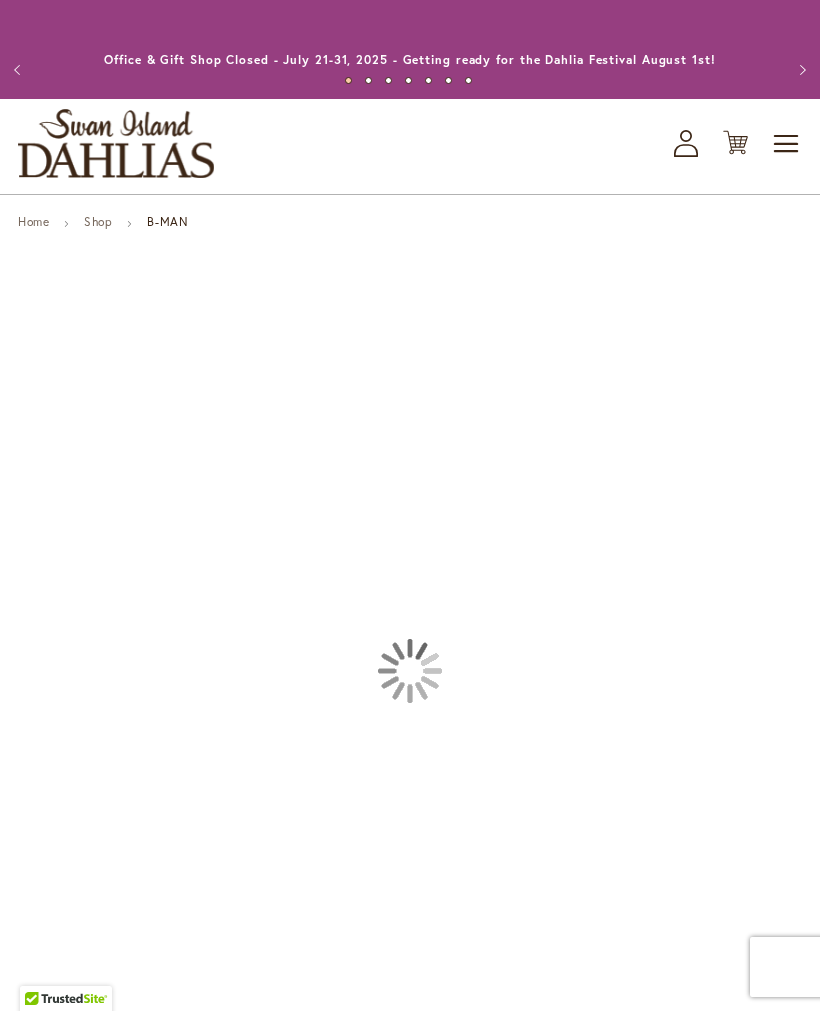 type on "*******" 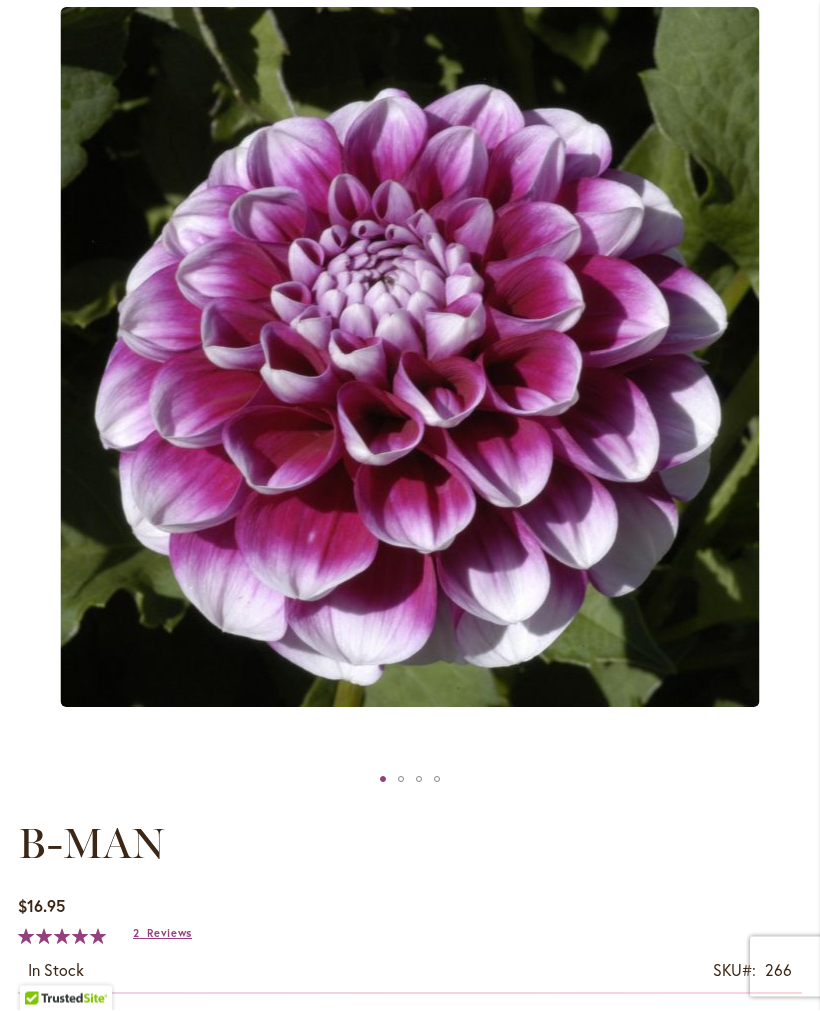 scroll, scrollTop: 0, scrollLeft: 0, axis: both 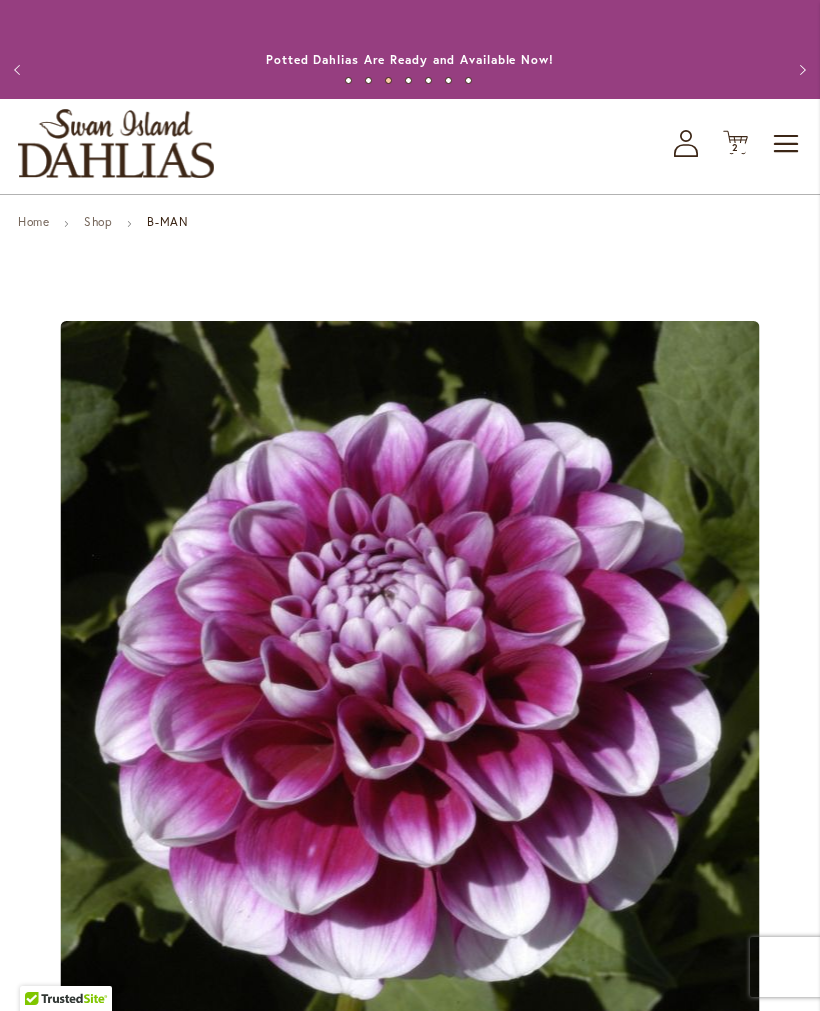 click on "2
2
items" at bounding box center [736, 148] 